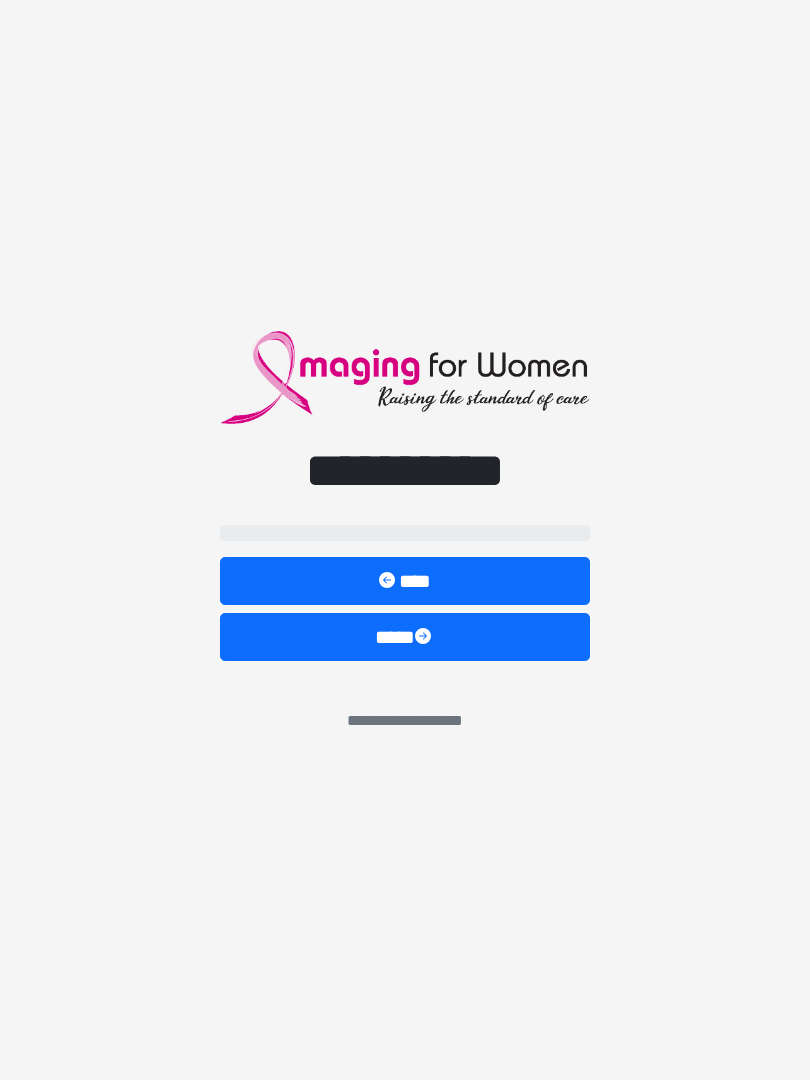 scroll, scrollTop: 0, scrollLeft: 0, axis: both 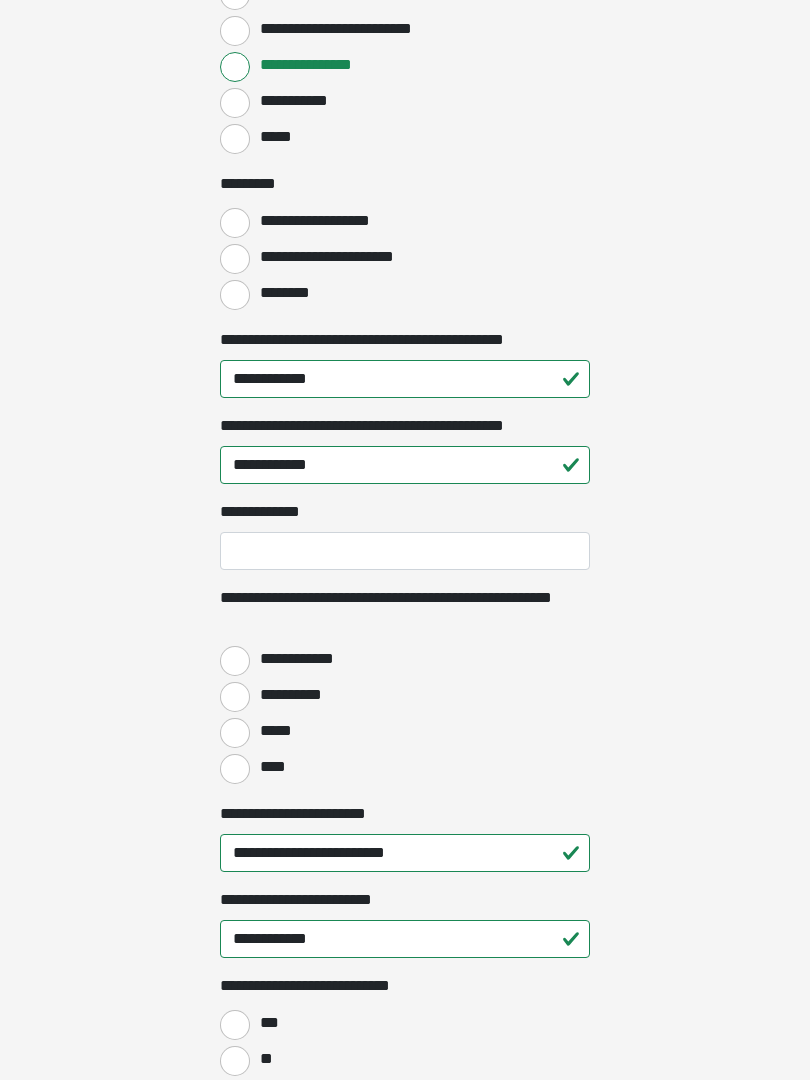 click on "****" at bounding box center (235, 769) 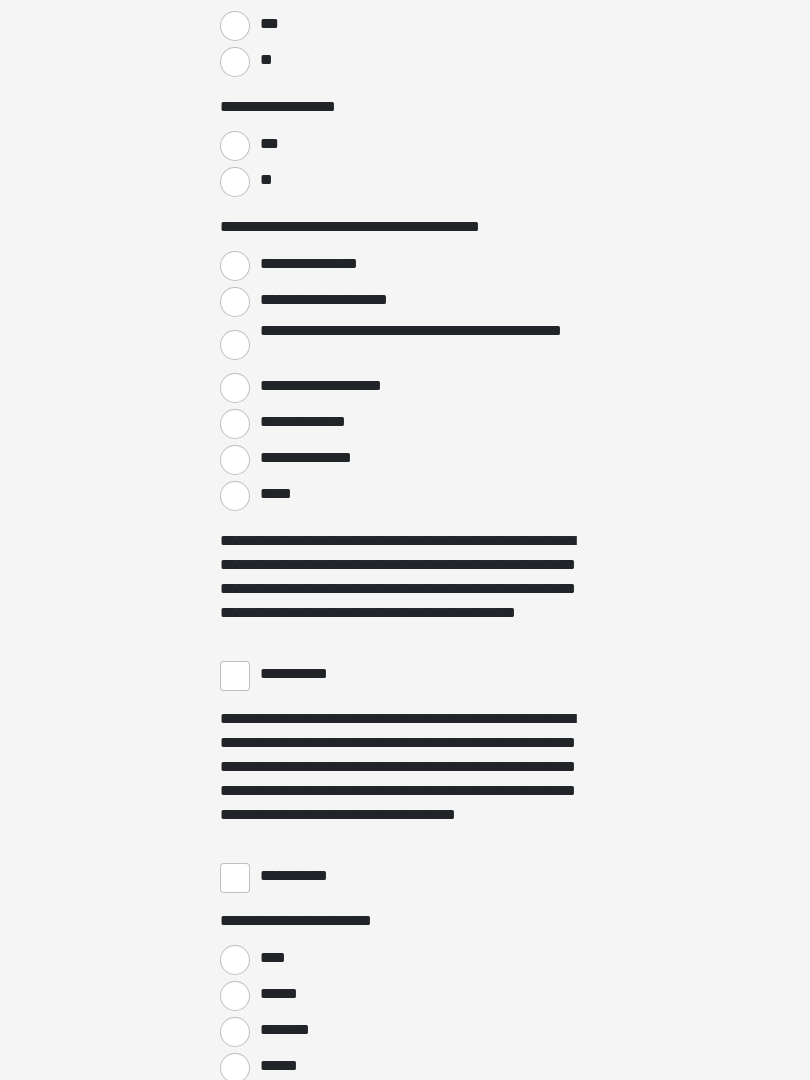 scroll, scrollTop: 3189, scrollLeft: 0, axis: vertical 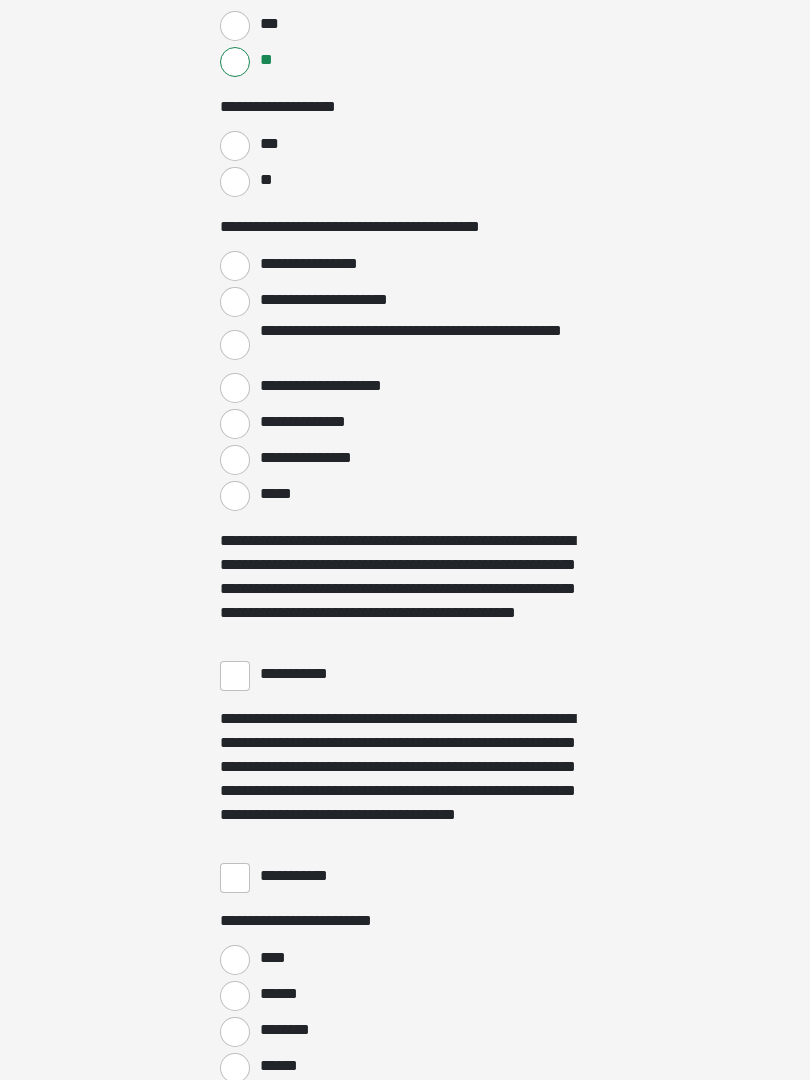 click on "**" at bounding box center [235, 182] 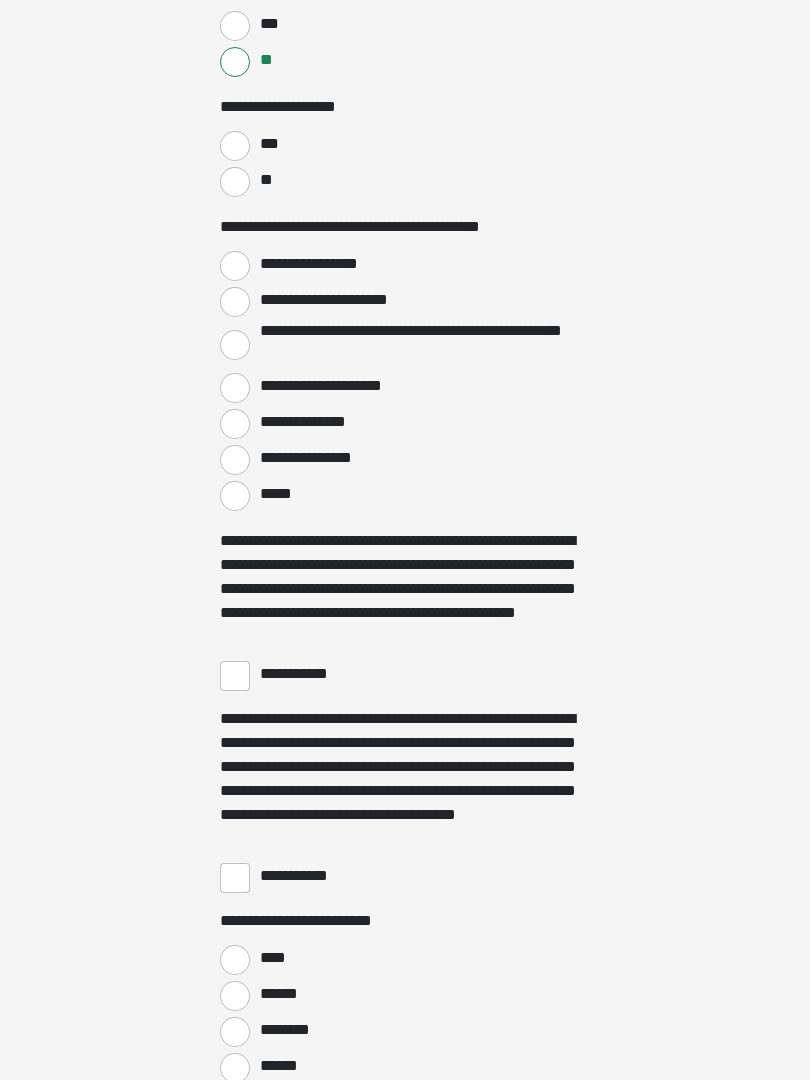 radio on "****" 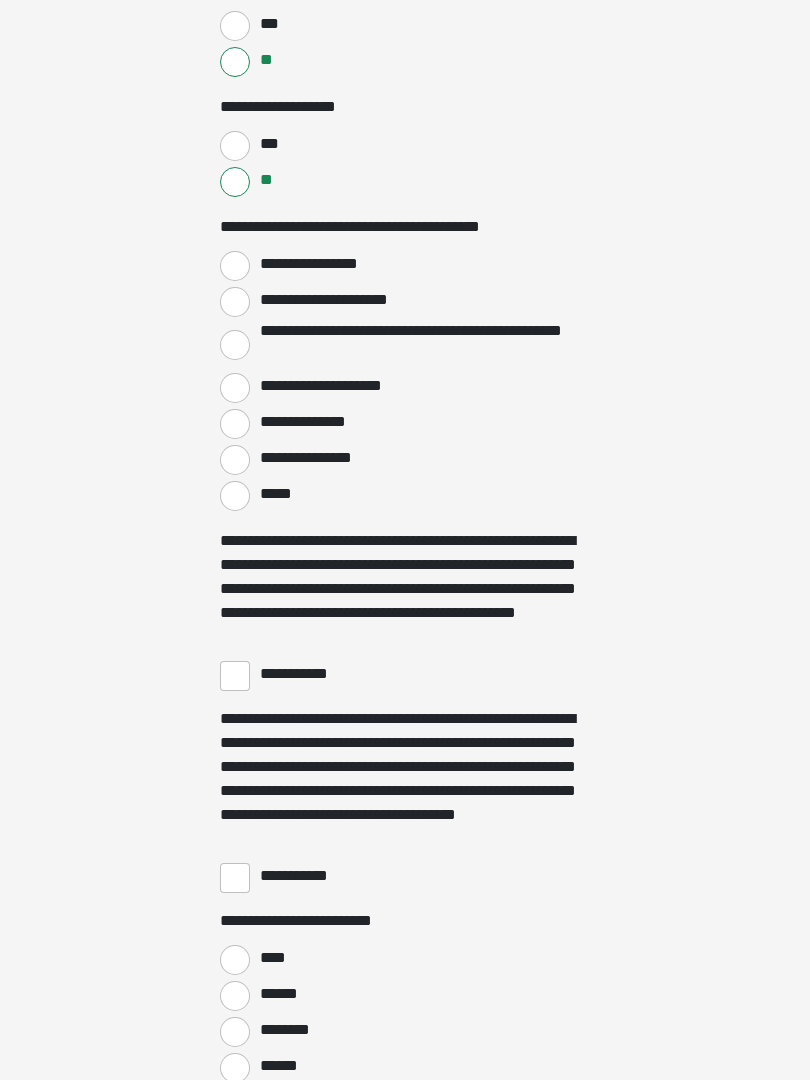 click on "*****" at bounding box center (235, 496) 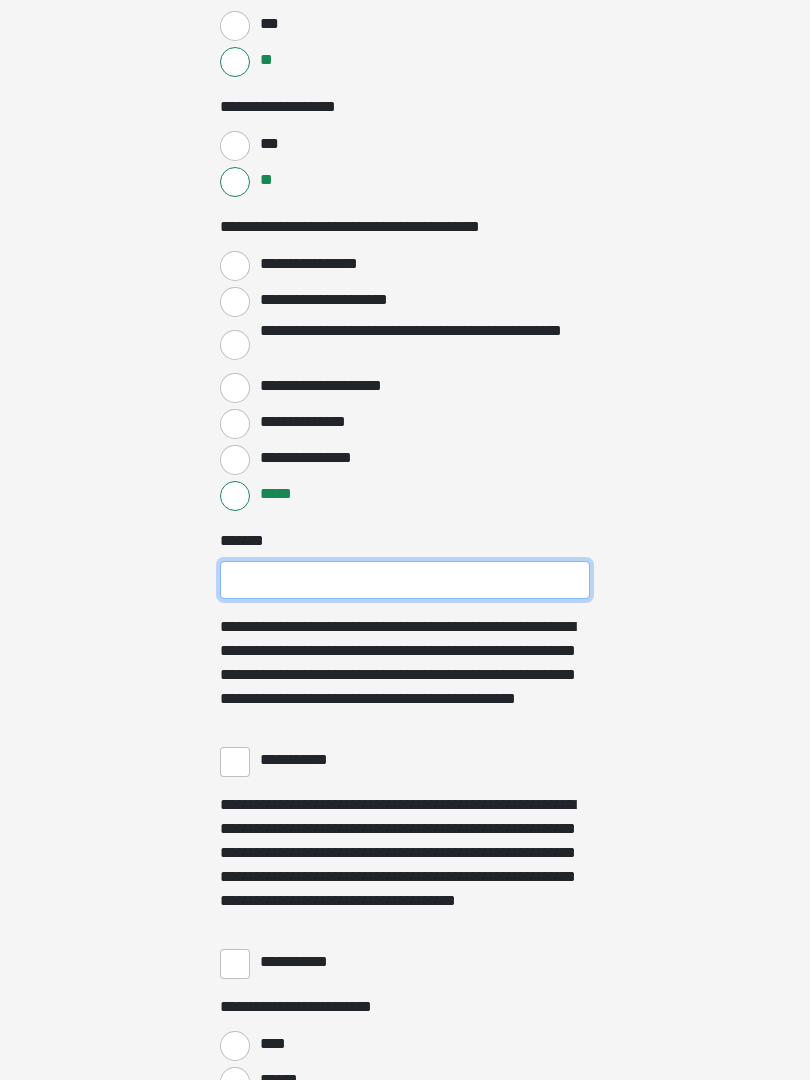 click on "***** *" at bounding box center [405, 580] 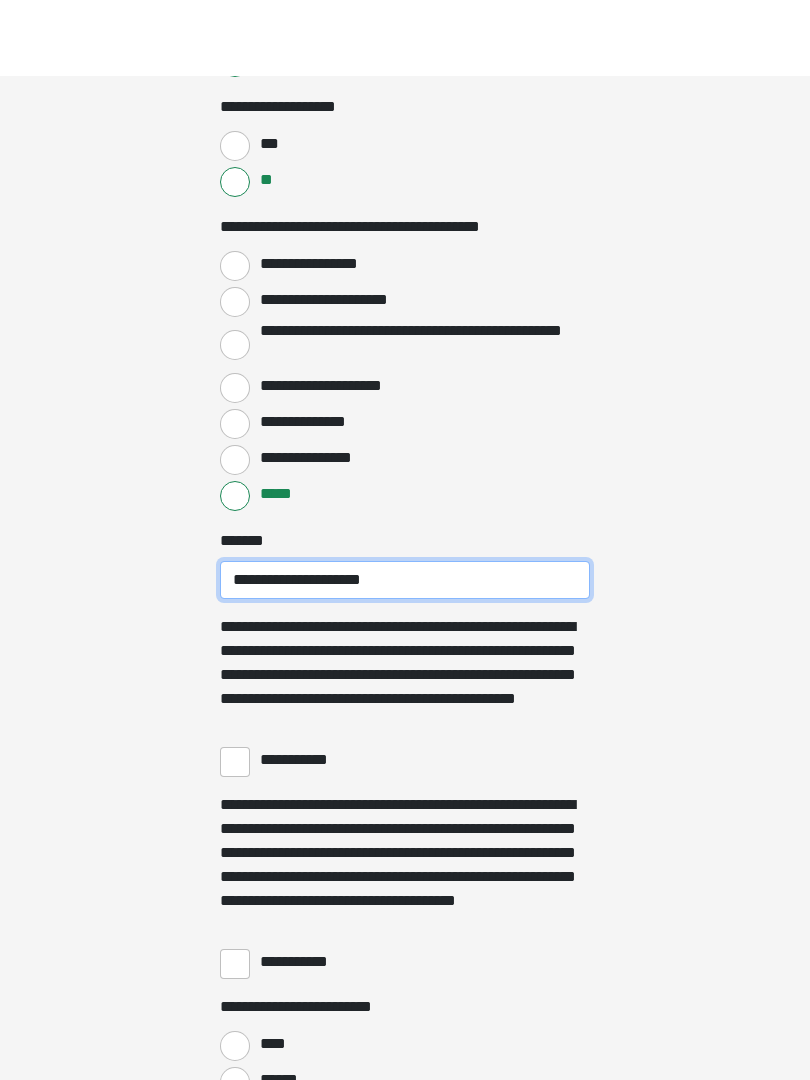 scroll, scrollTop: 3271, scrollLeft: 0, axis: vertical 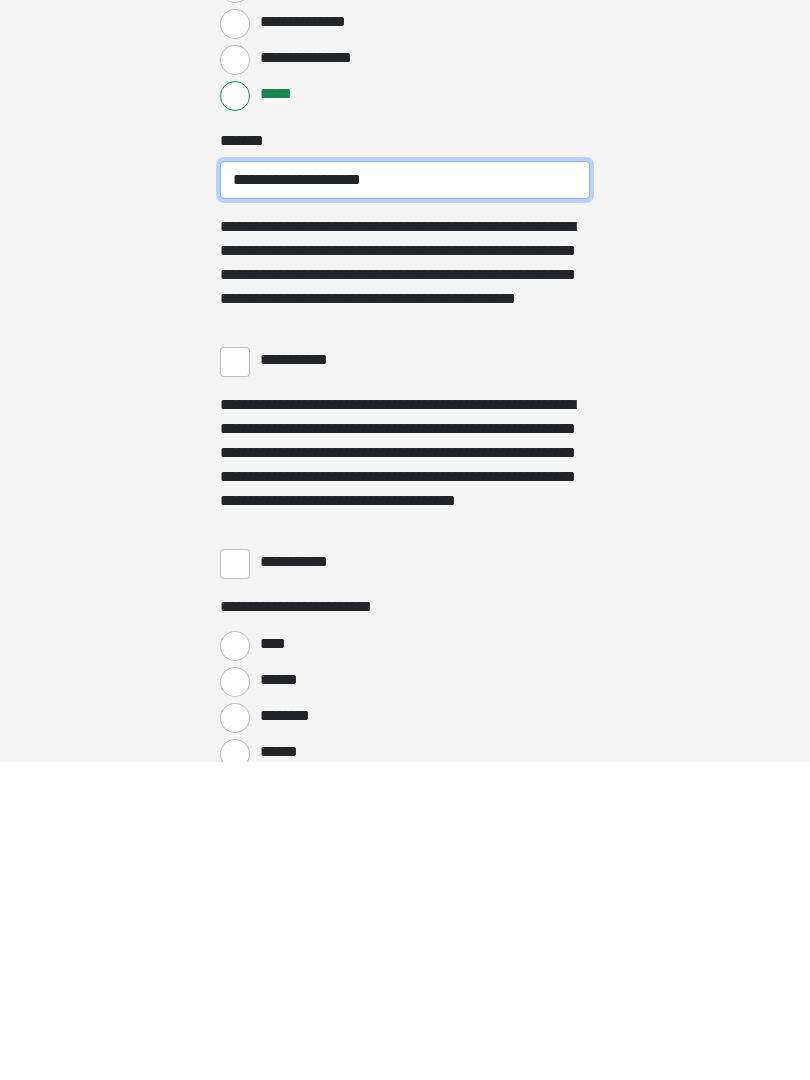 type on "**********" 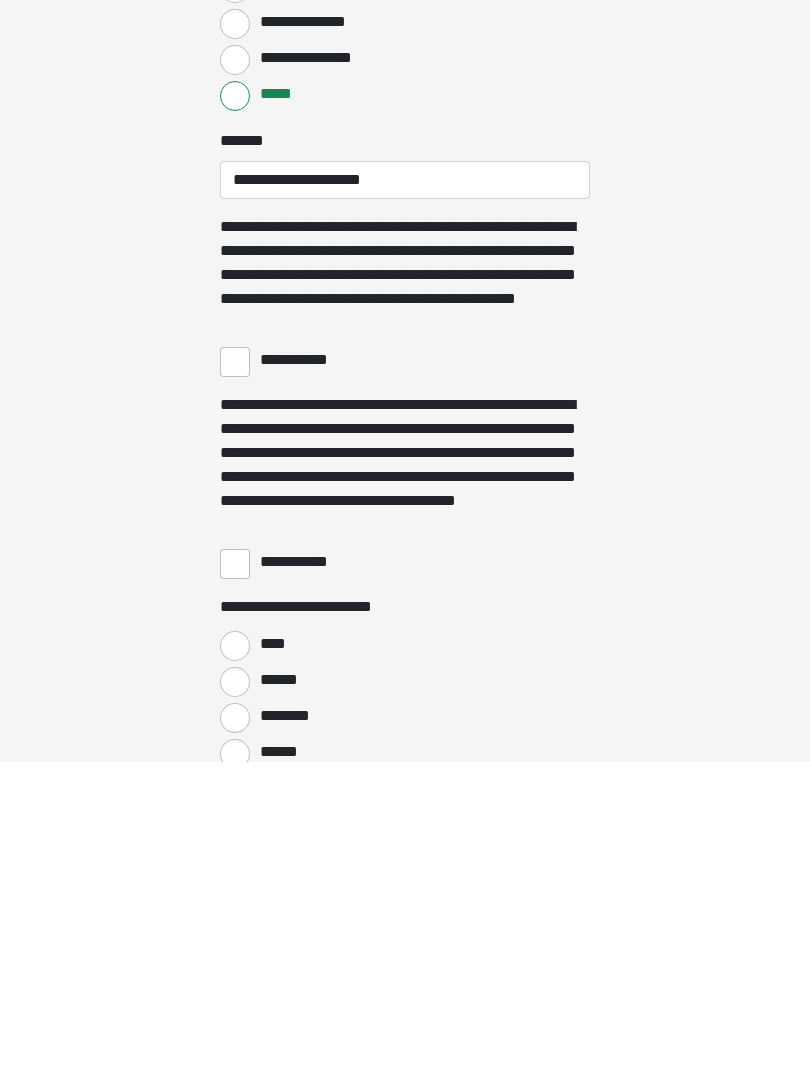 click on "**********" at bounding box center (235, 680) 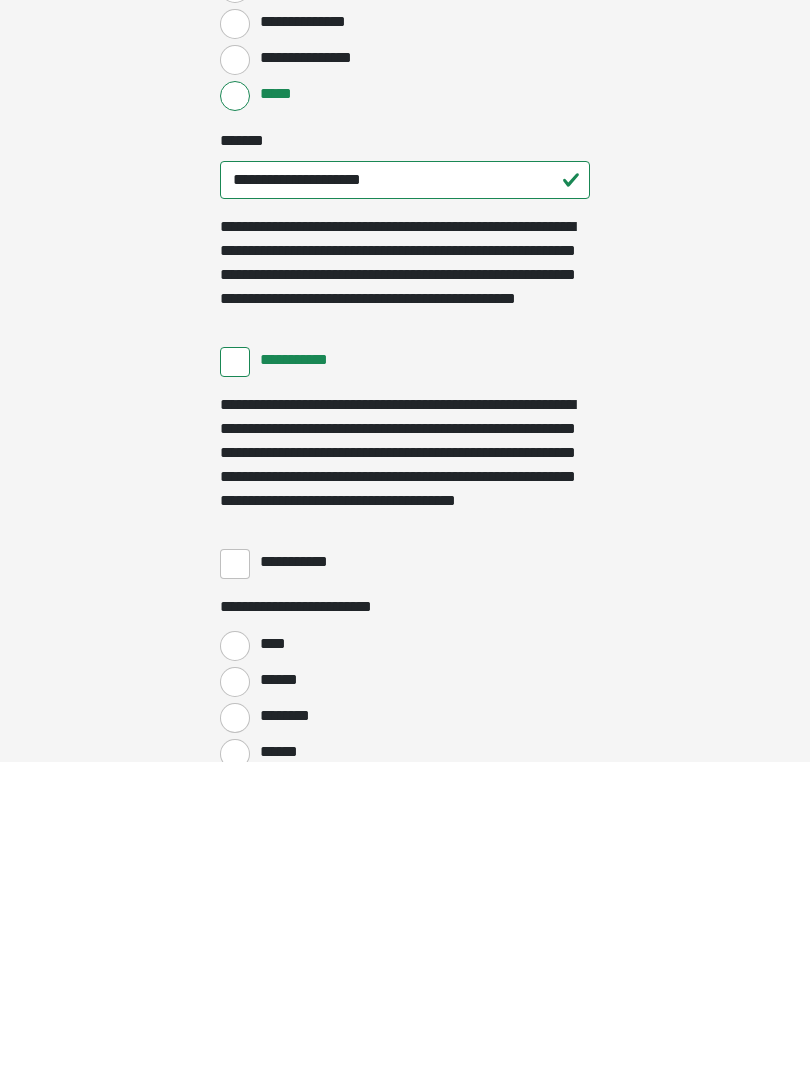 scroll, scrollTop: 3483, scrollLeft: 0, axis: vertical 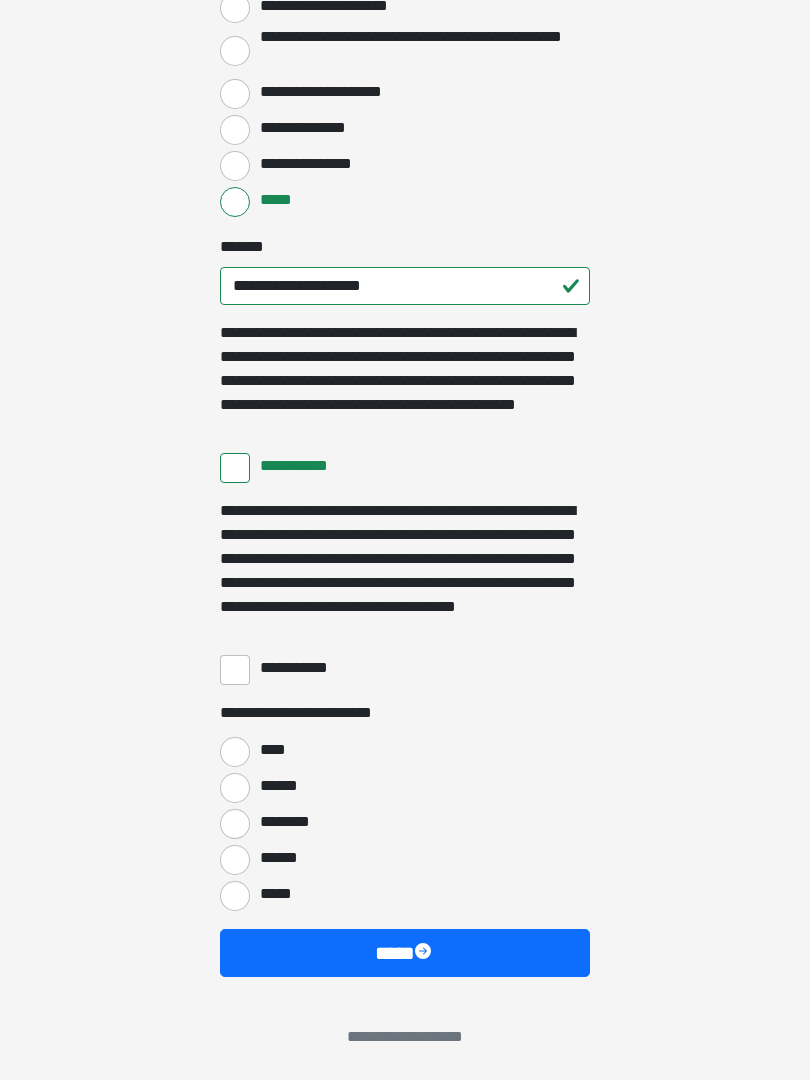 click on "**********" at bounding box center [235, 670] 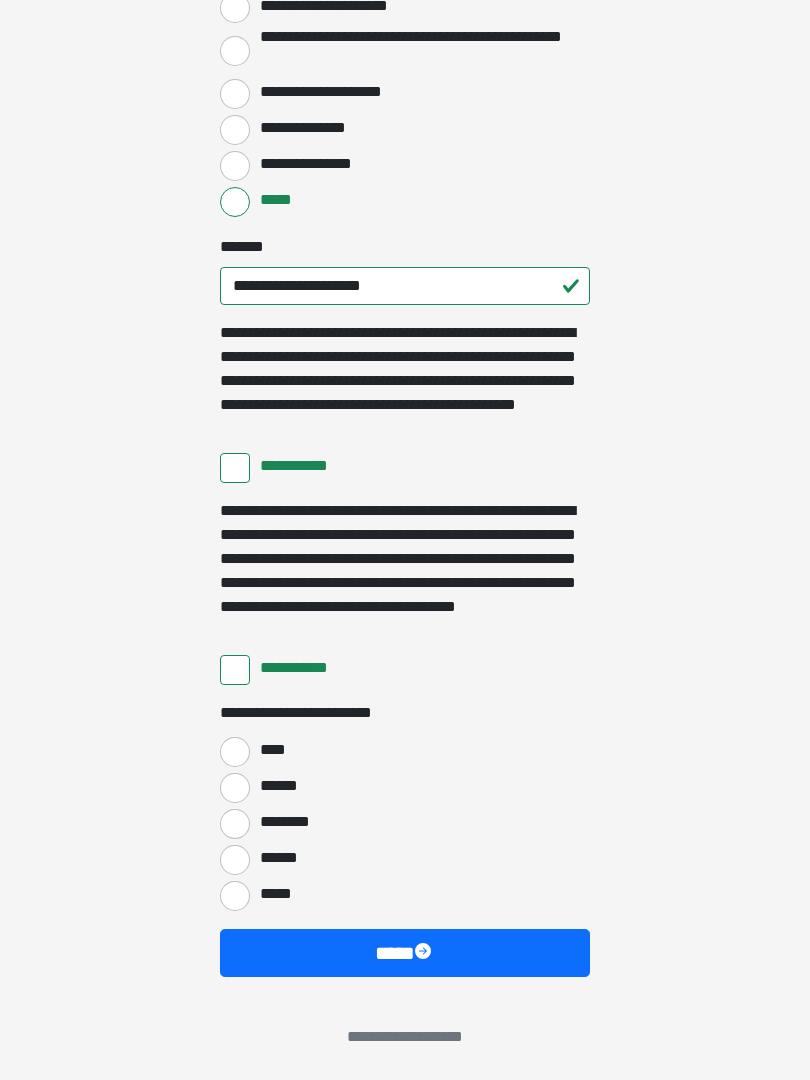 click on "****" at bounding box center (235, 752) 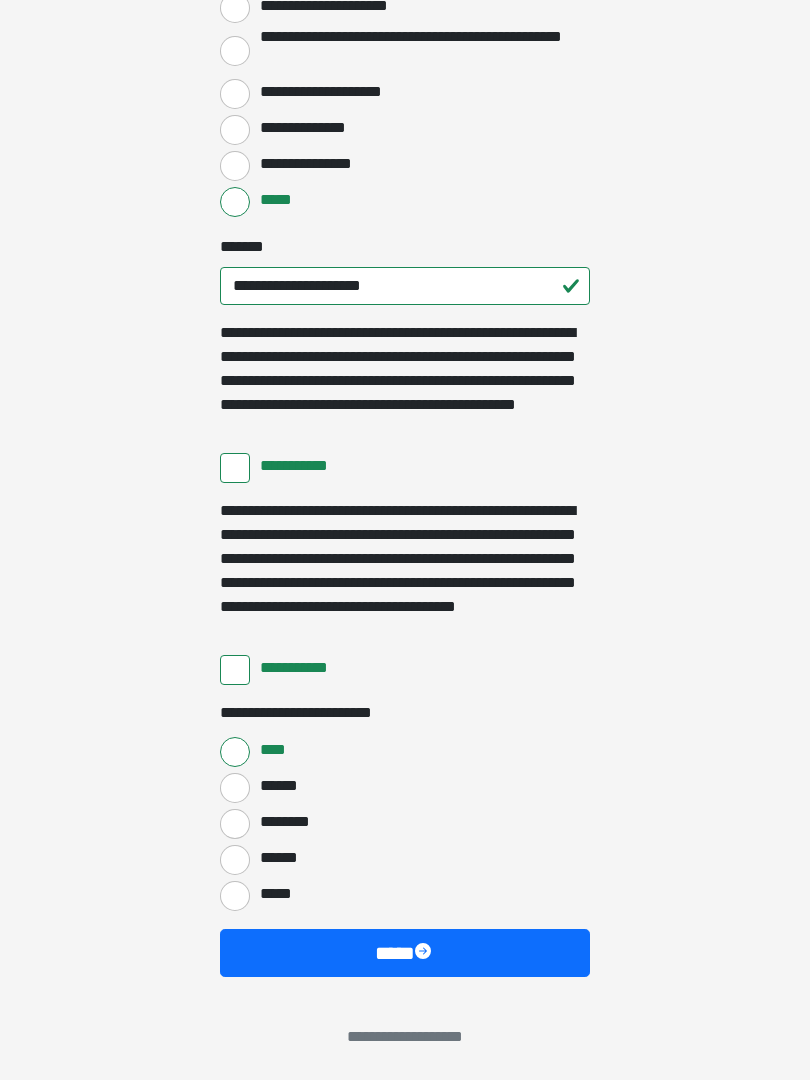 scroll, scrollTop: 3477, scrollLeft: 0, axis: vertical 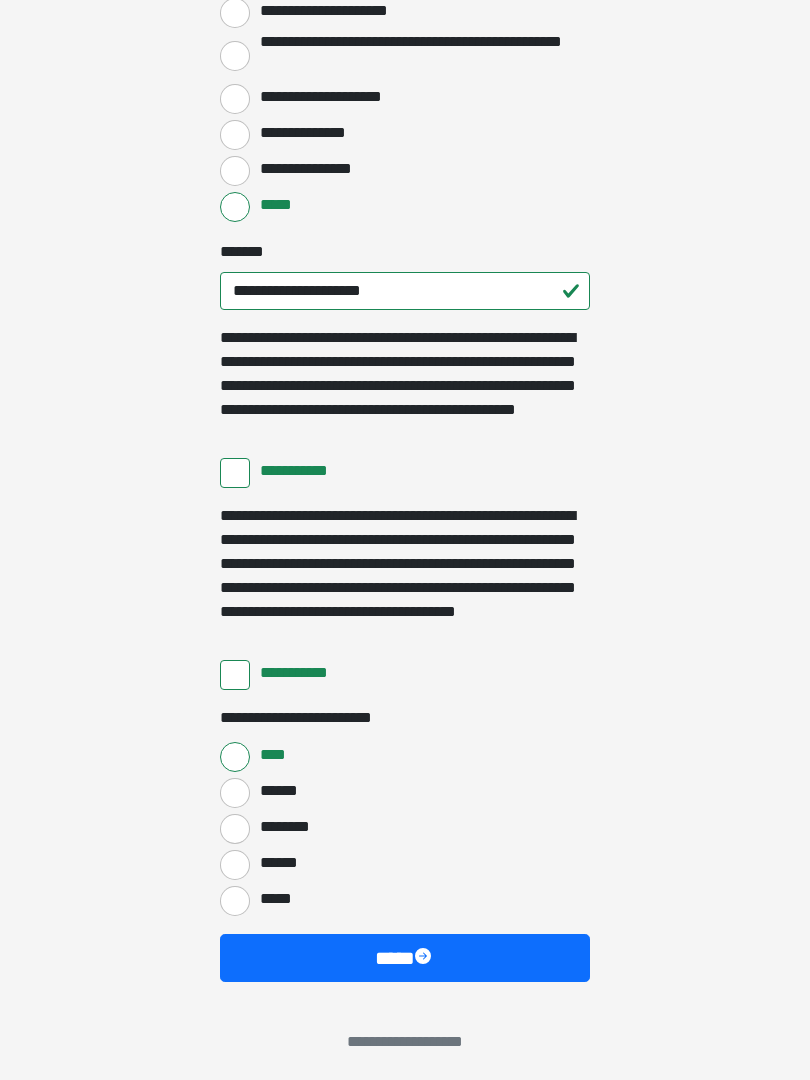click at bounding box center (425, 959) 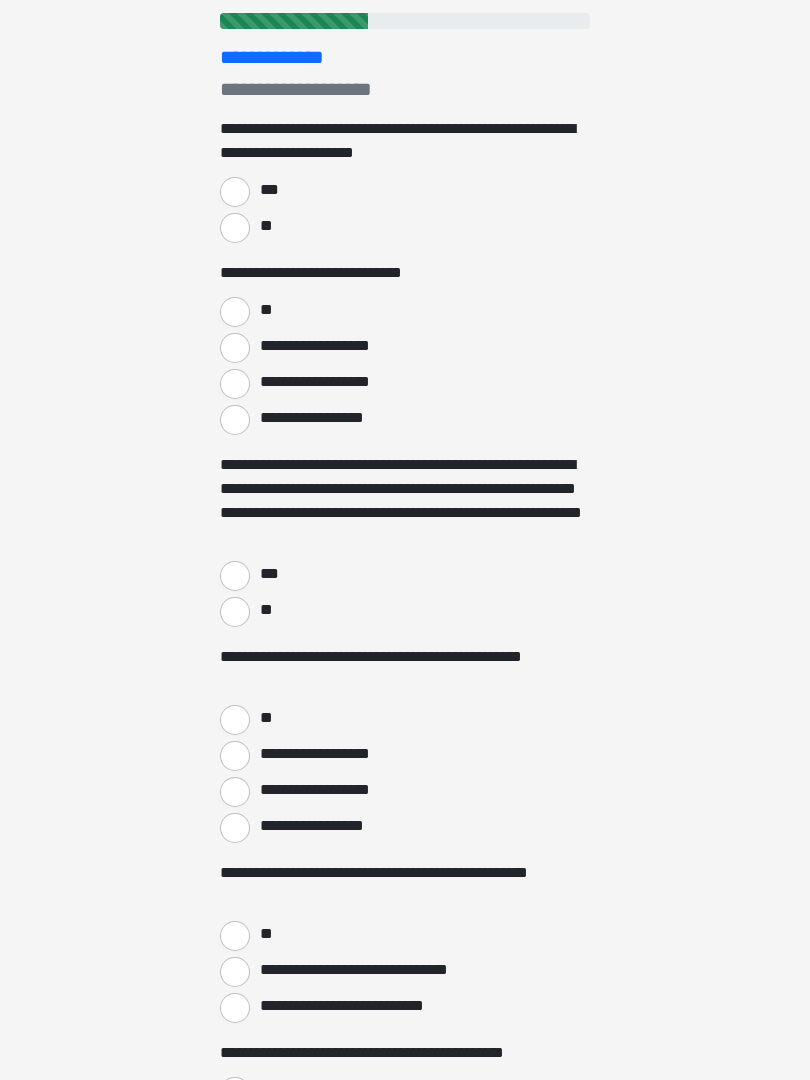 scroll, scrollTop: 0, scrollLeft: 0, axis: both 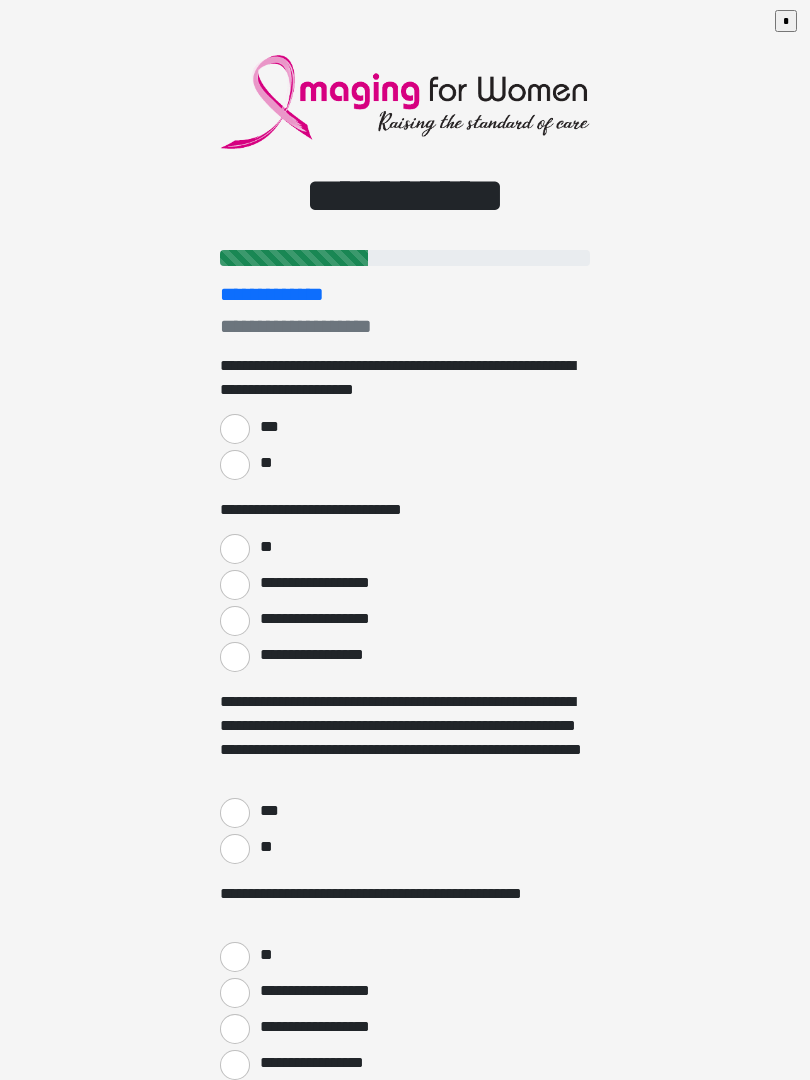 click on "***" at bounding box center [235, 429] 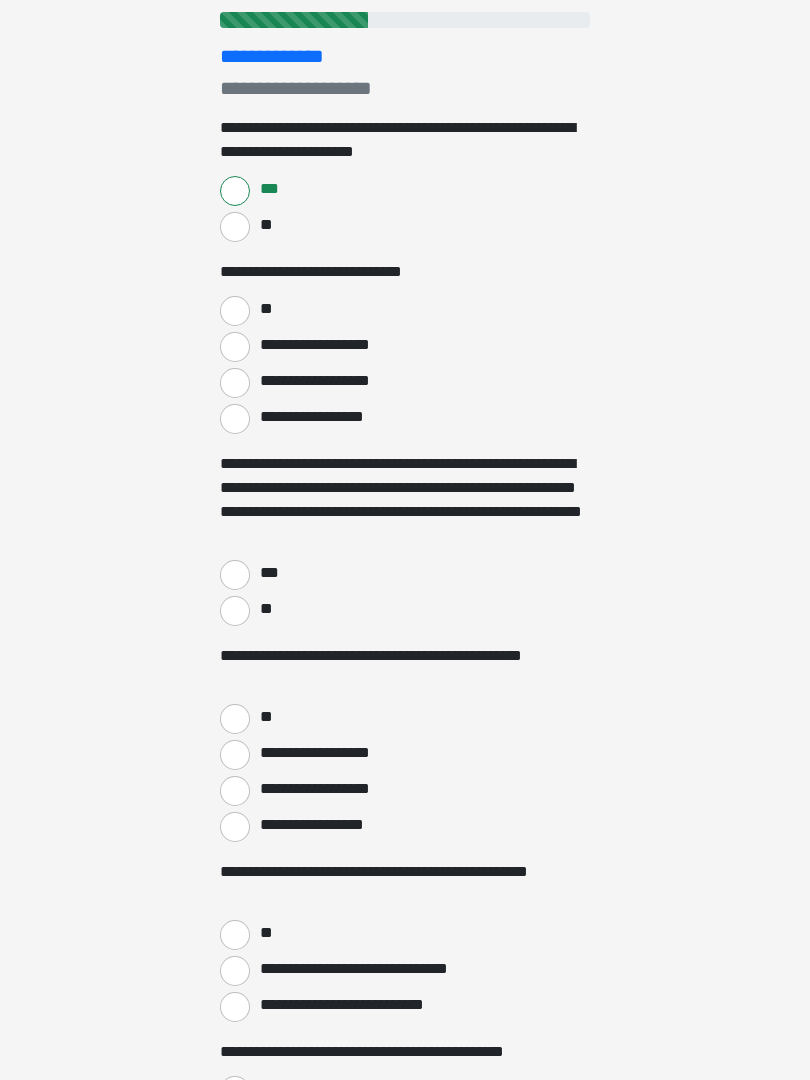scroll, scrollTop: 238, scrollLeft: 0, axis: vertical 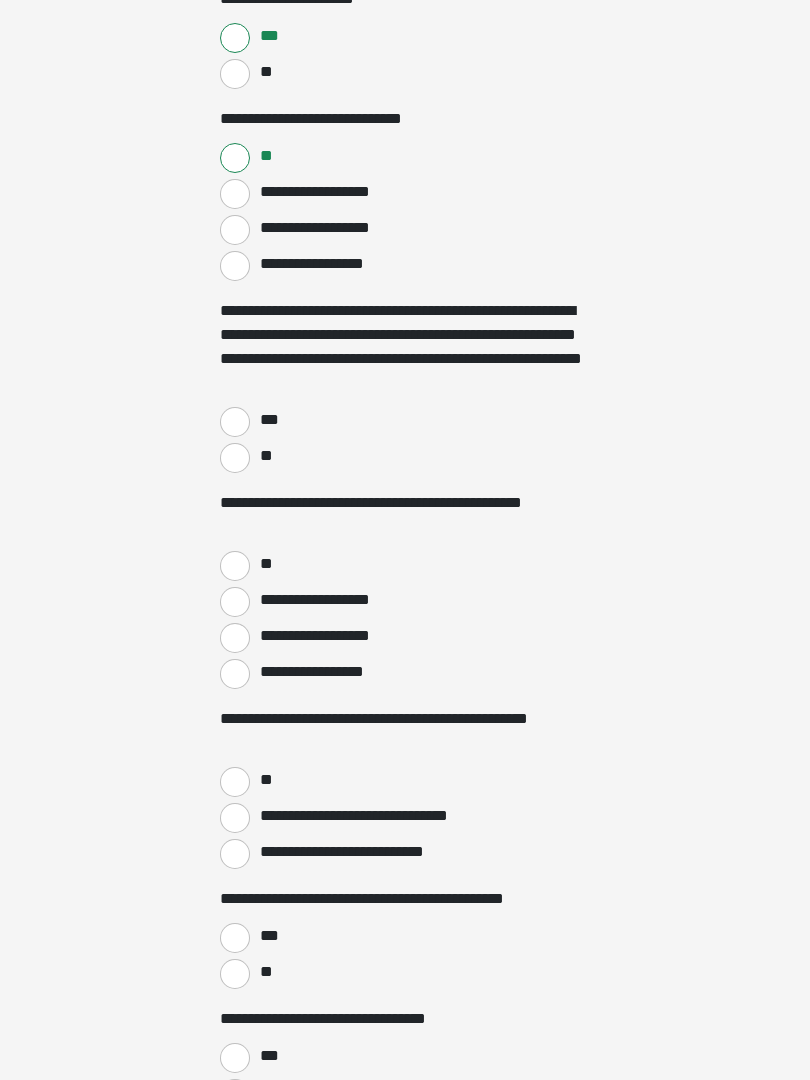 click on "***" at bounding box center (235, 422) 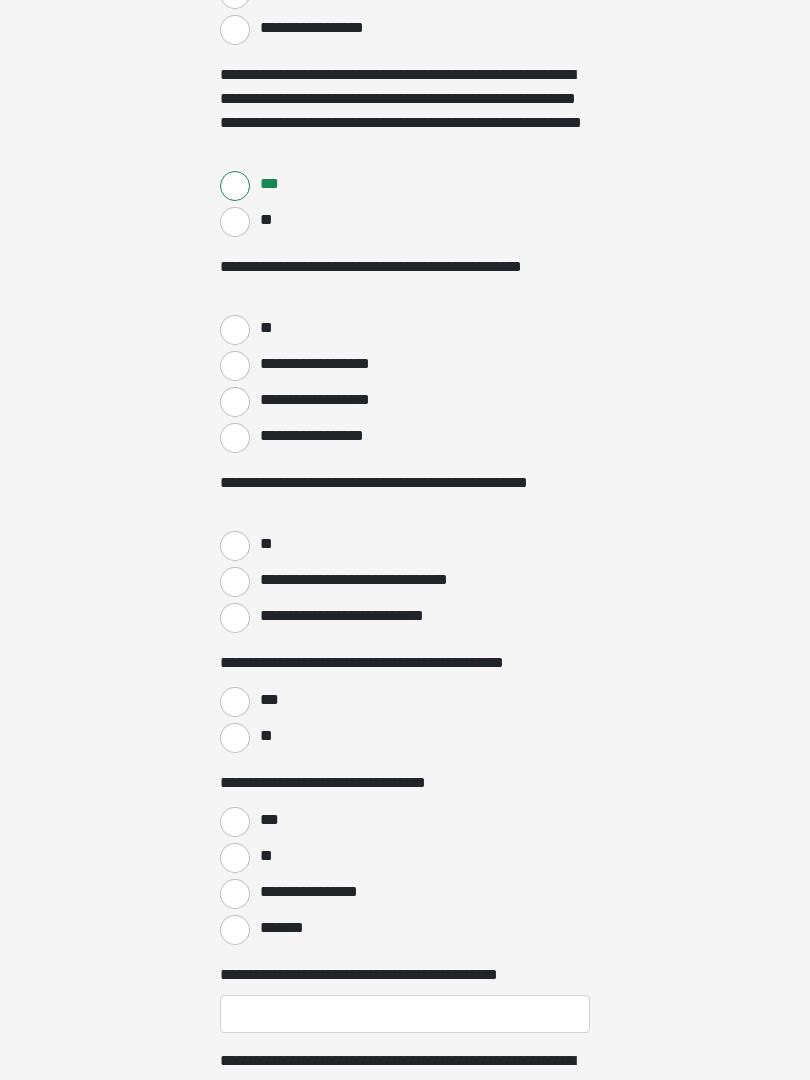 scroll, scrollTop: 627, scrollLeft: 0, axis: vertical 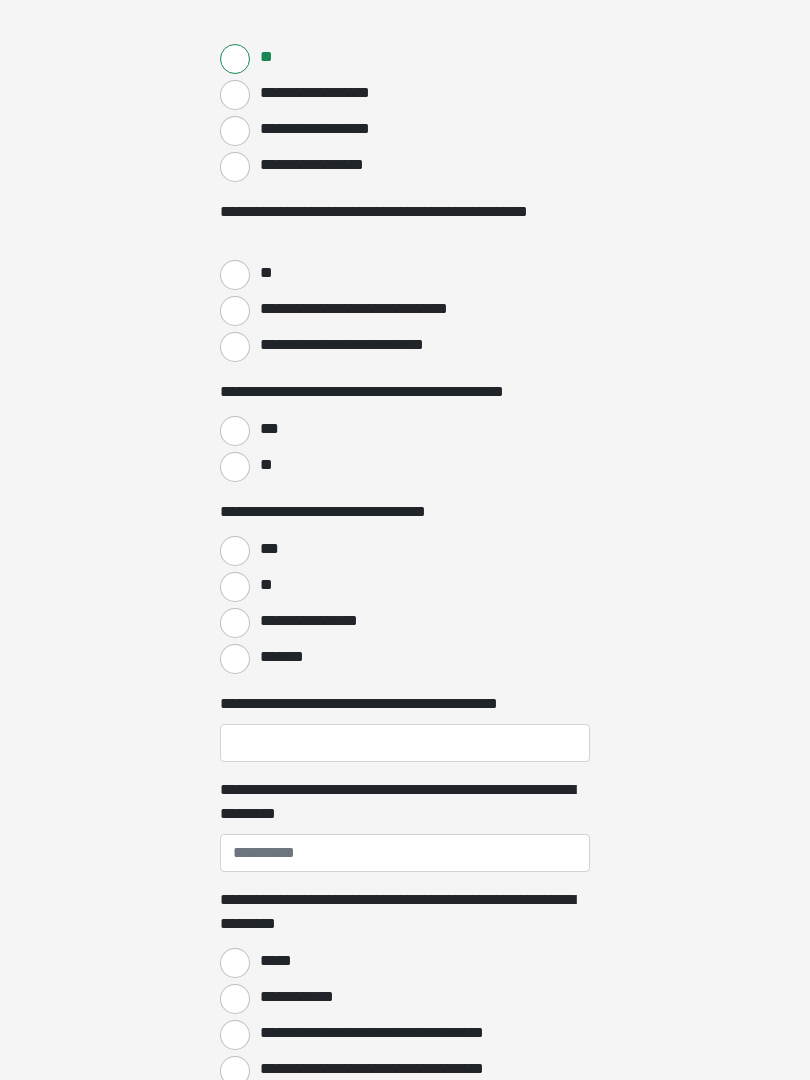 click on "**********" at bounding box center (235, 311) 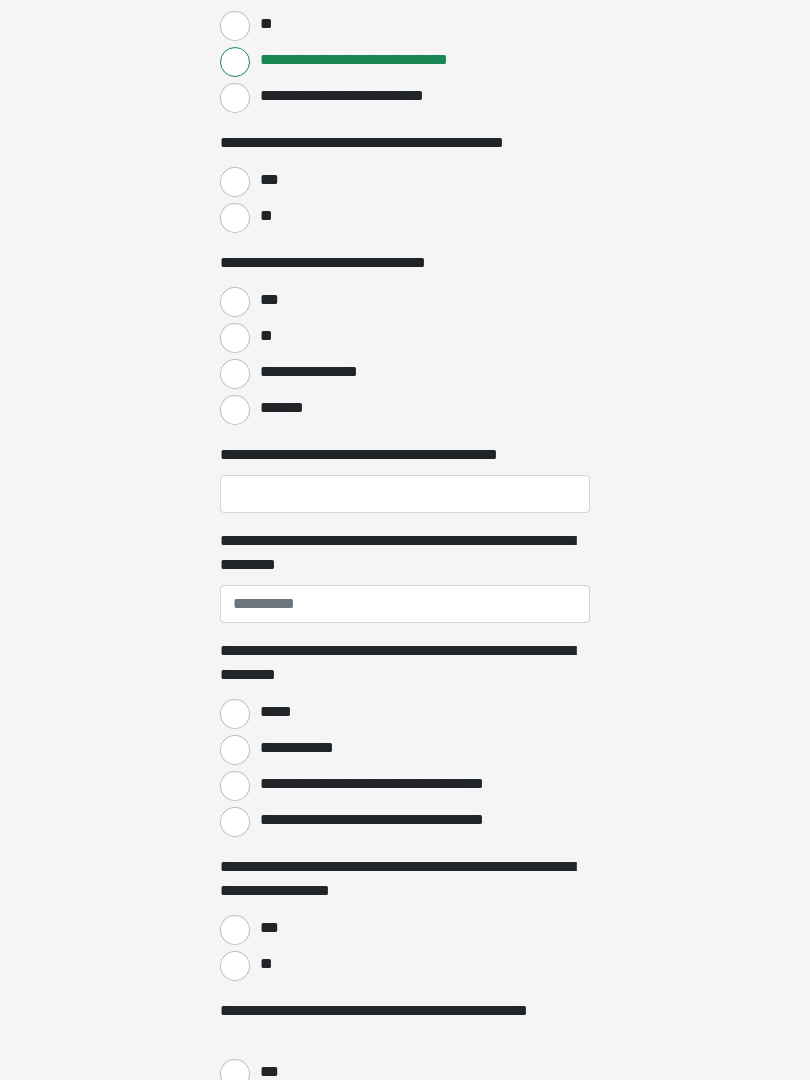scroll, scrollTop: 1163, scrollLeft: 0, axis: vertical 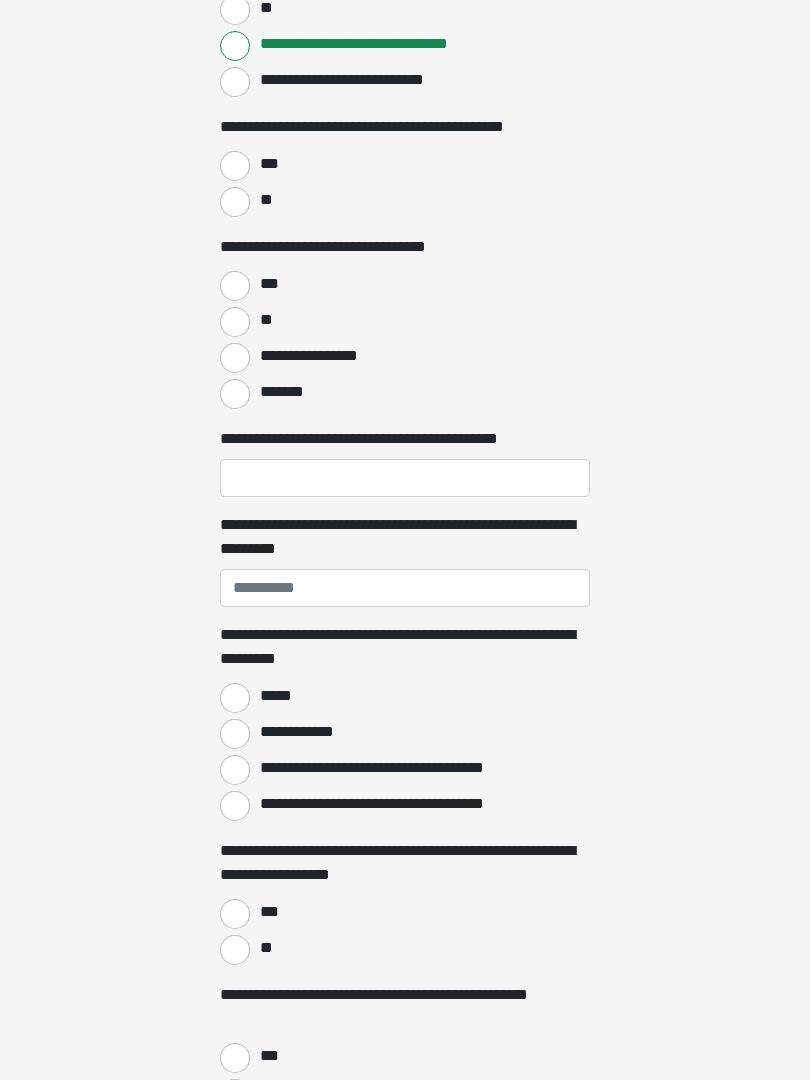click on "***" at bounding box center [235, 166] 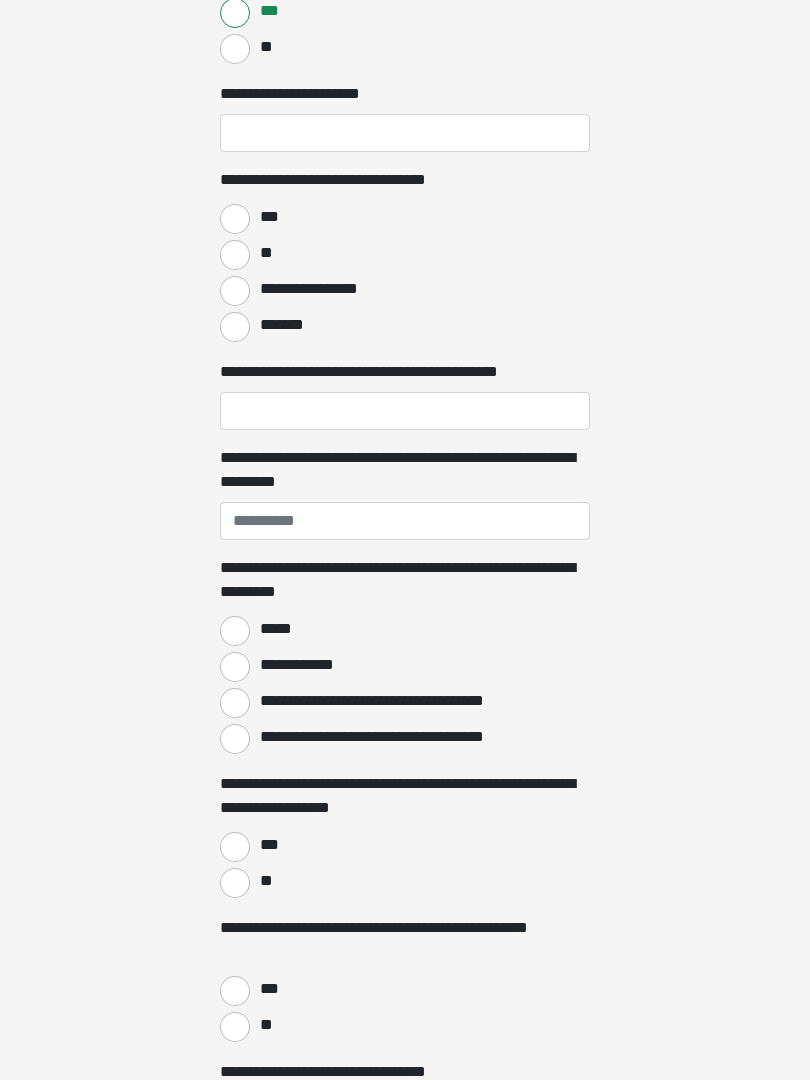 scroll, scrollTop: 1315, scrollLeft: 0, axis: vertical 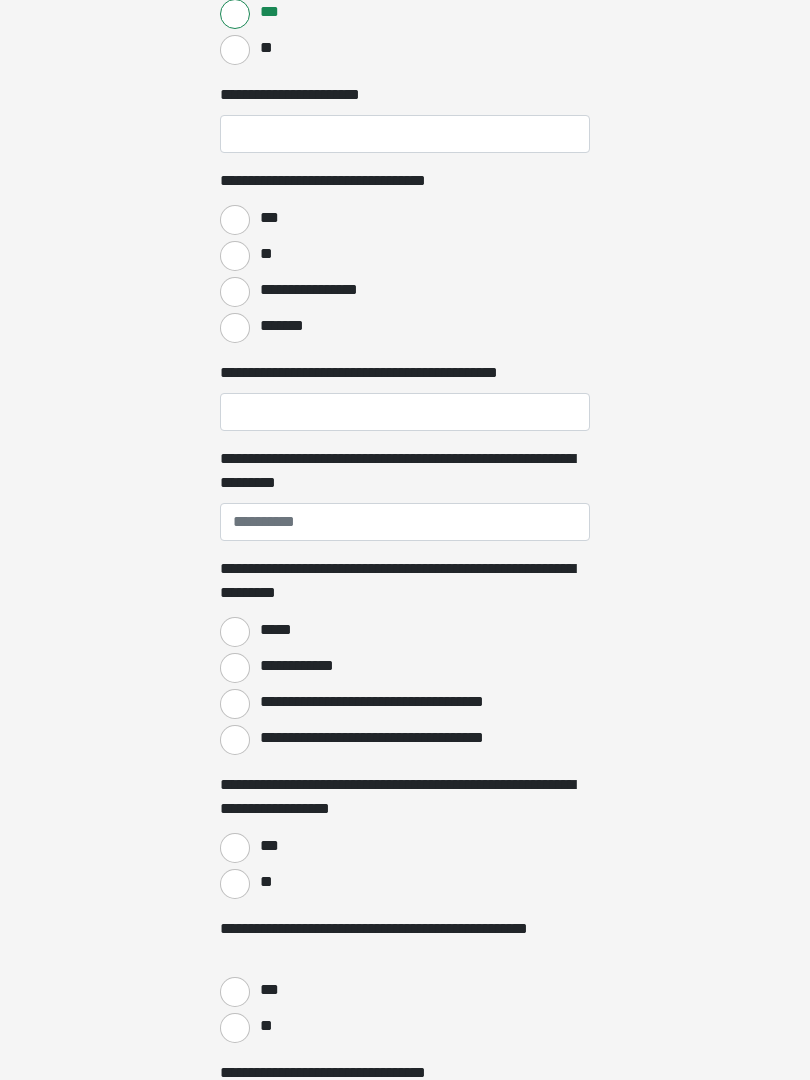click on "***" at bounding box center [235, 220] 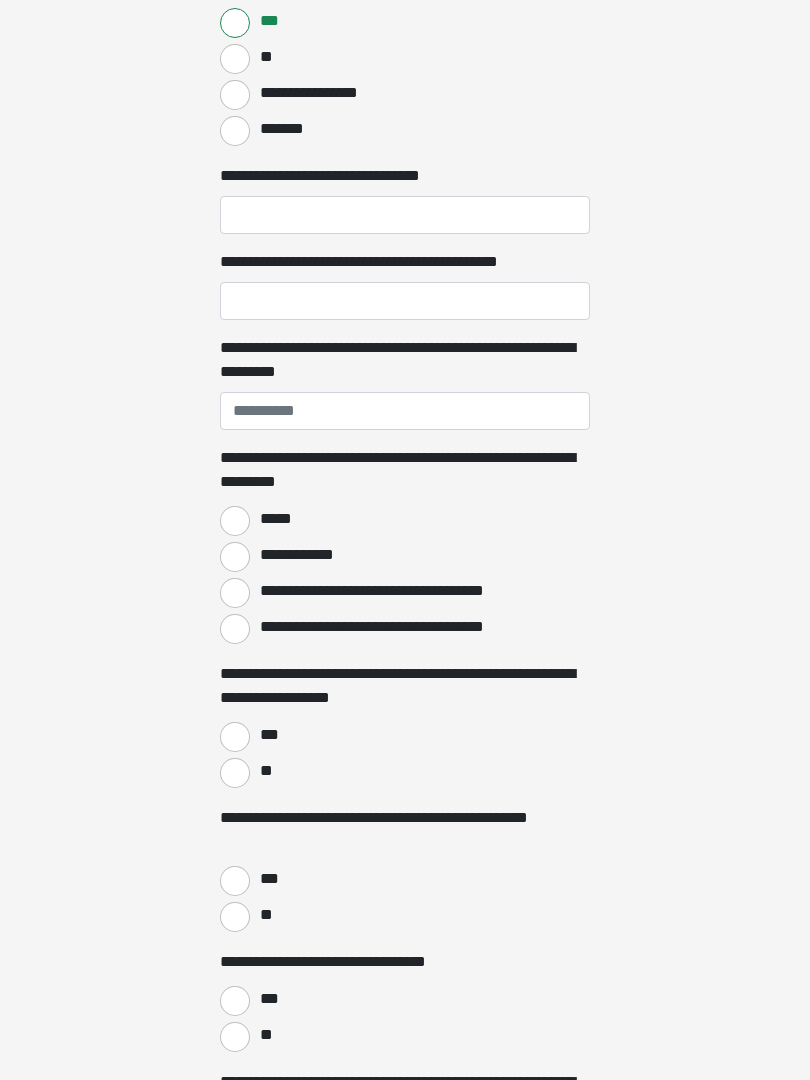 scroll, scrollTop: 1560, scrollLeft: 0, axis: vertical 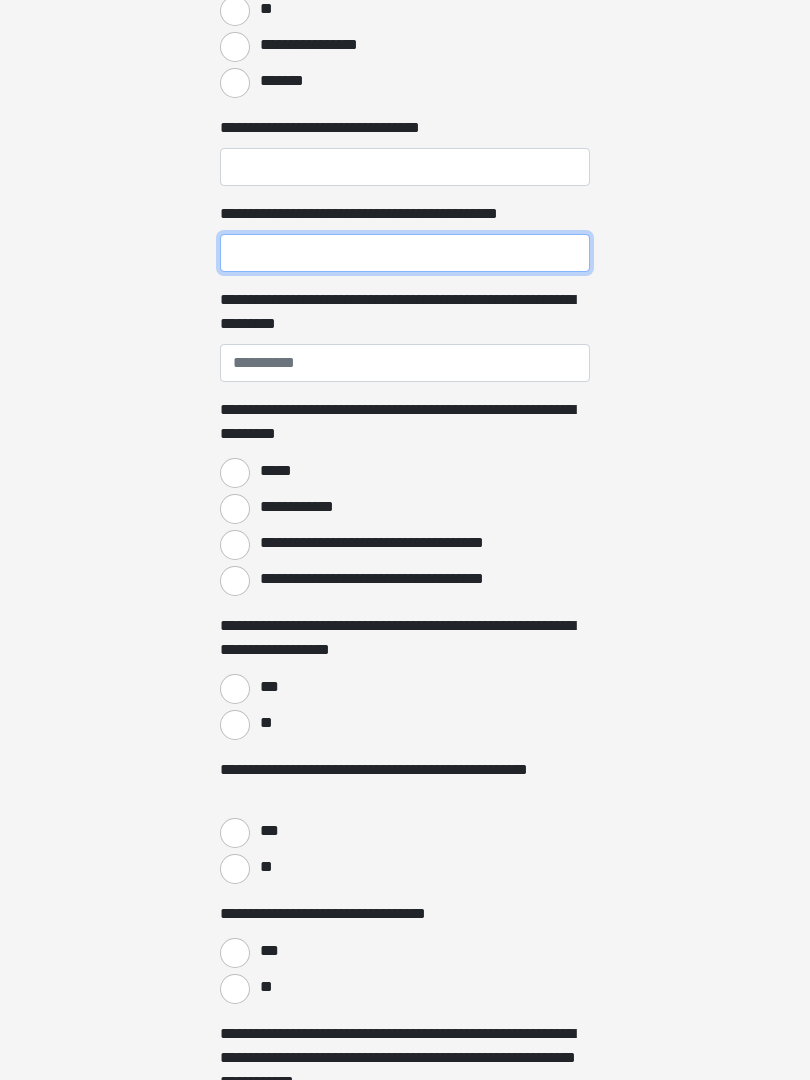 click on "**********" at bounding box center (405, 253) 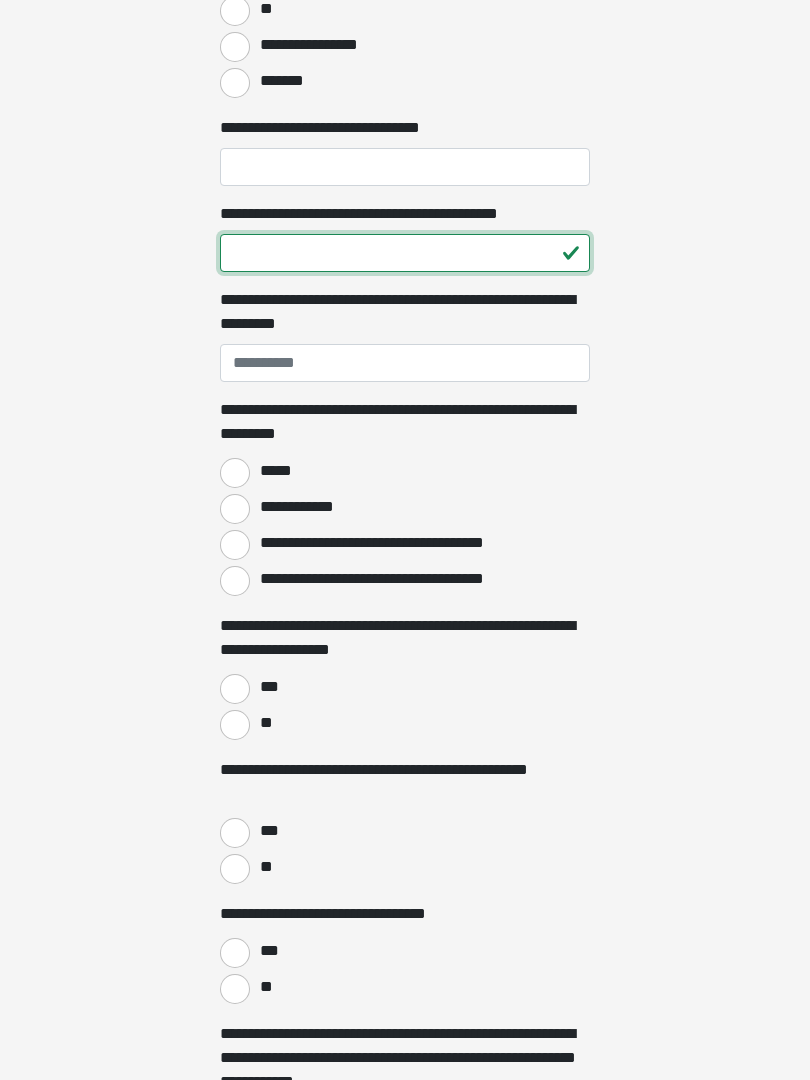 type on "**" 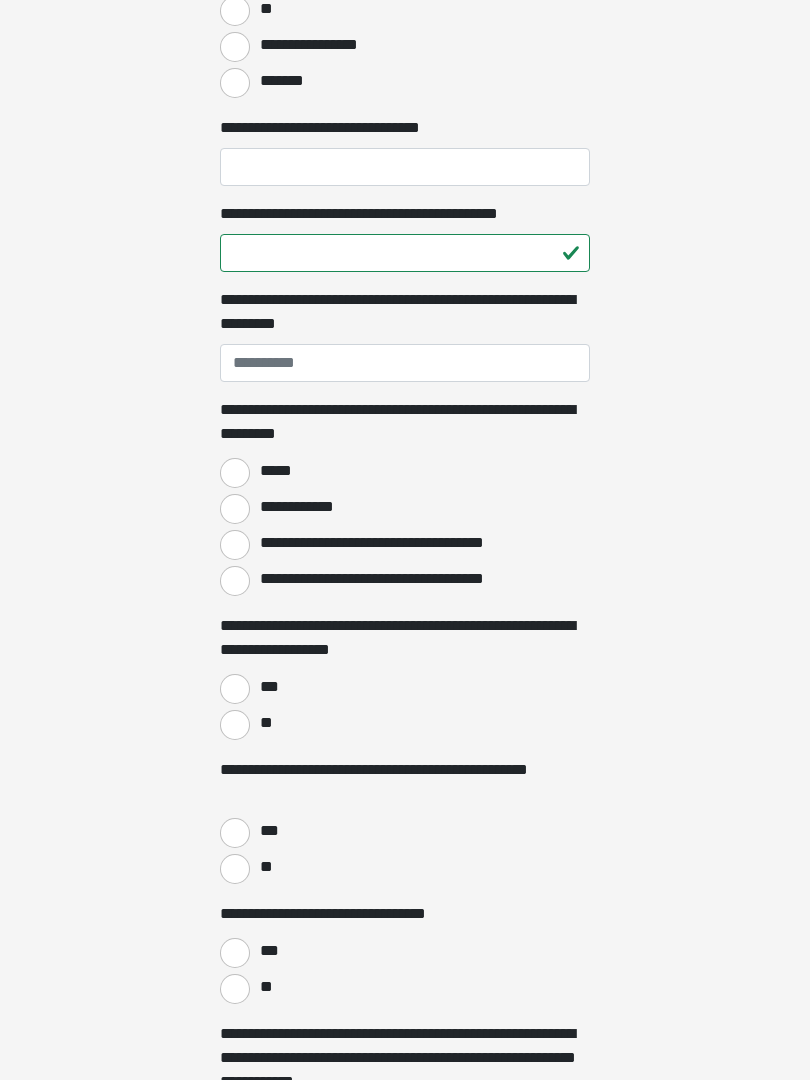 click on "**********" at bounding box center [405, -1020] 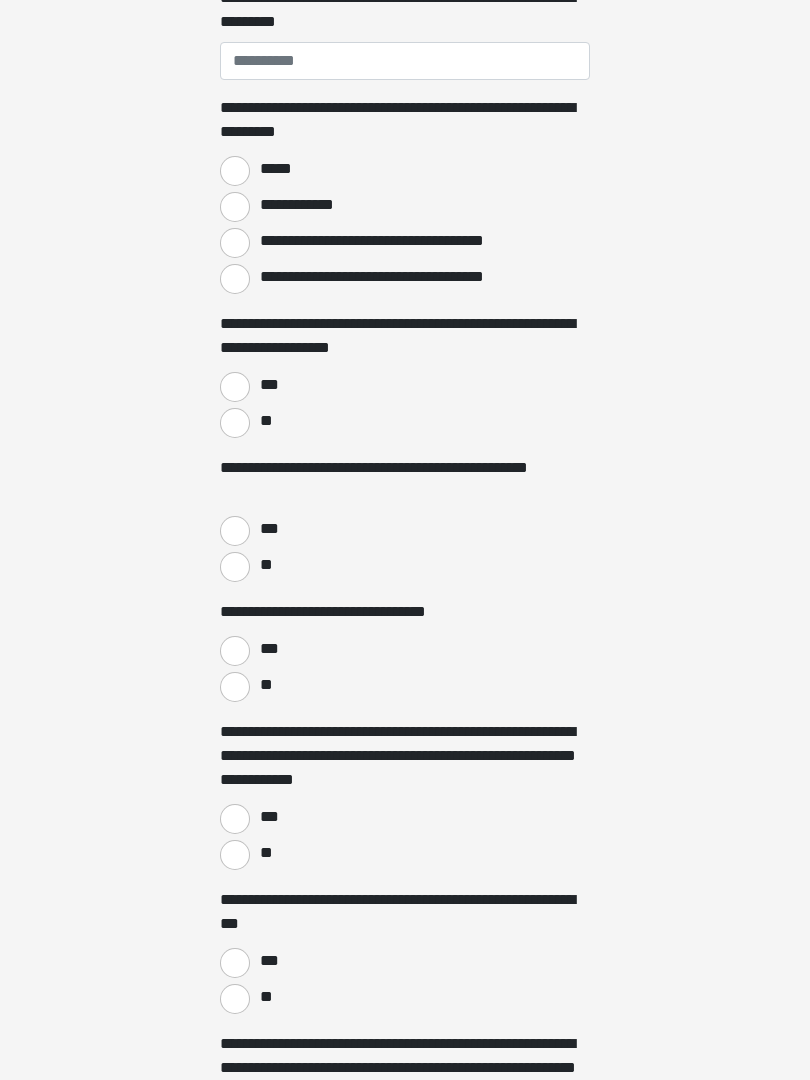 scroll, scrollTop: 1862, scrollLeft: 0, axis: vertical 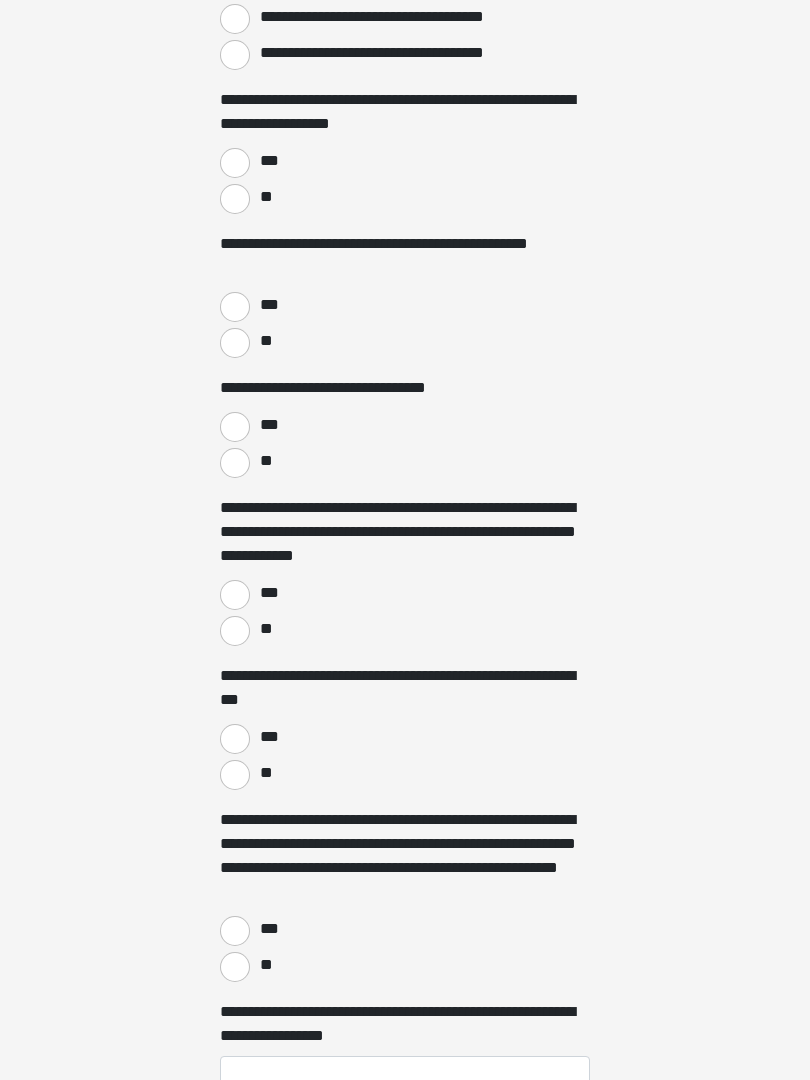 click on "**" at bounding box center [235, 200] 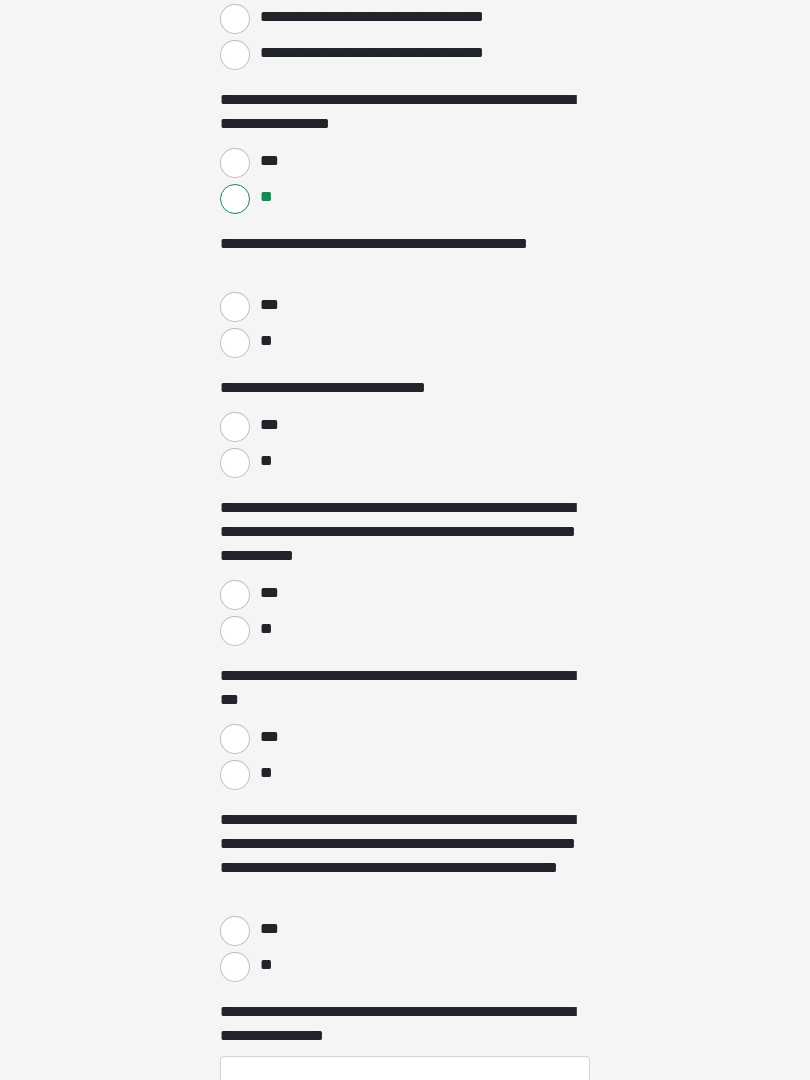 click on "**" at bounding box center [235, 343] 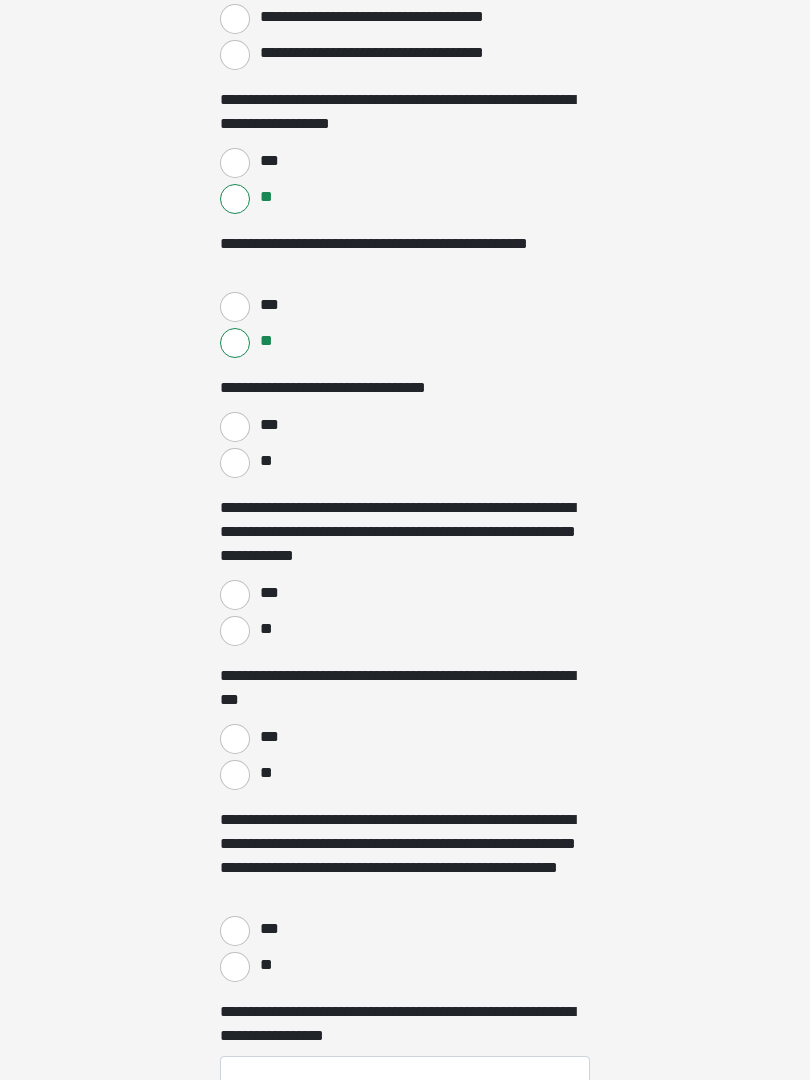 click on "**" at bounding box center (235, 463) 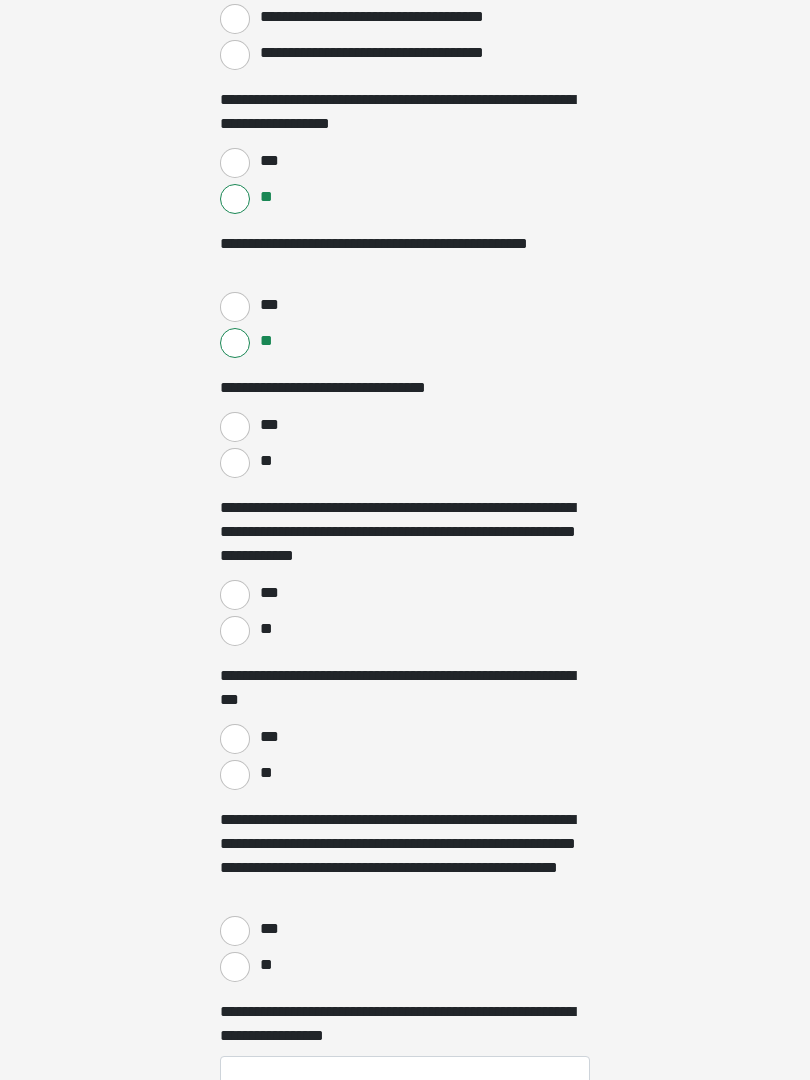 click on "**" at bounding box center [235, 631] 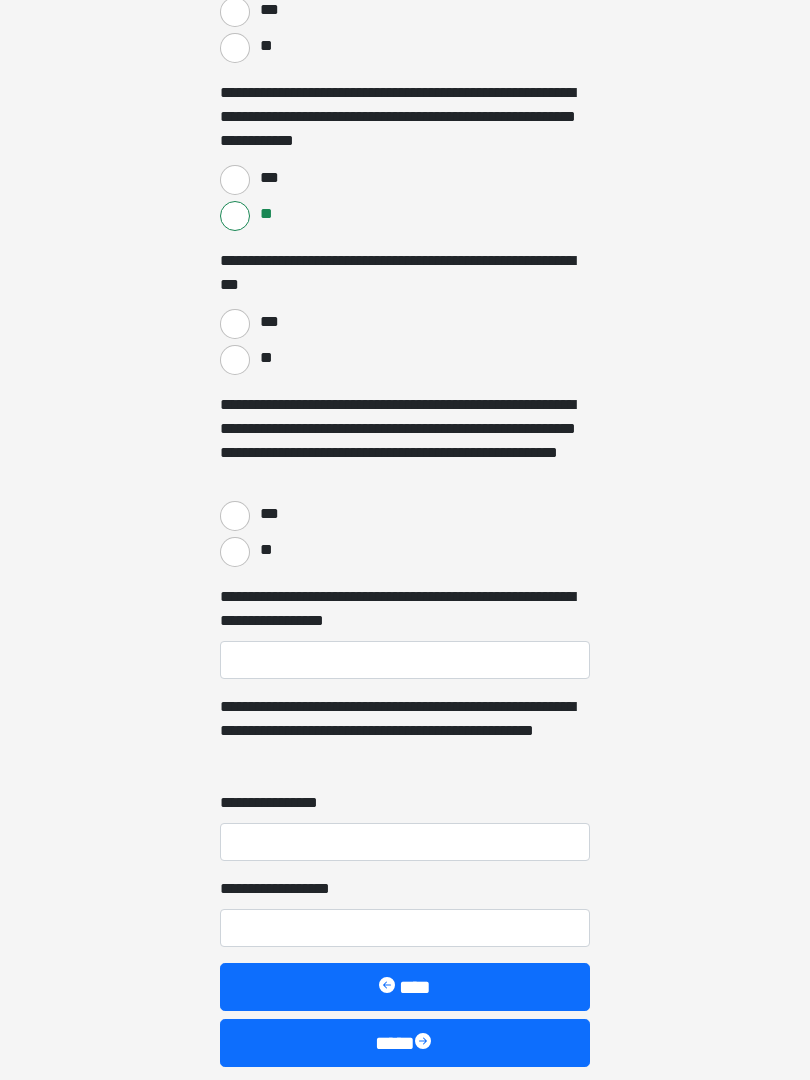 scroll, scrollTop: 2500, scrollLeft: 0, axis: vertical 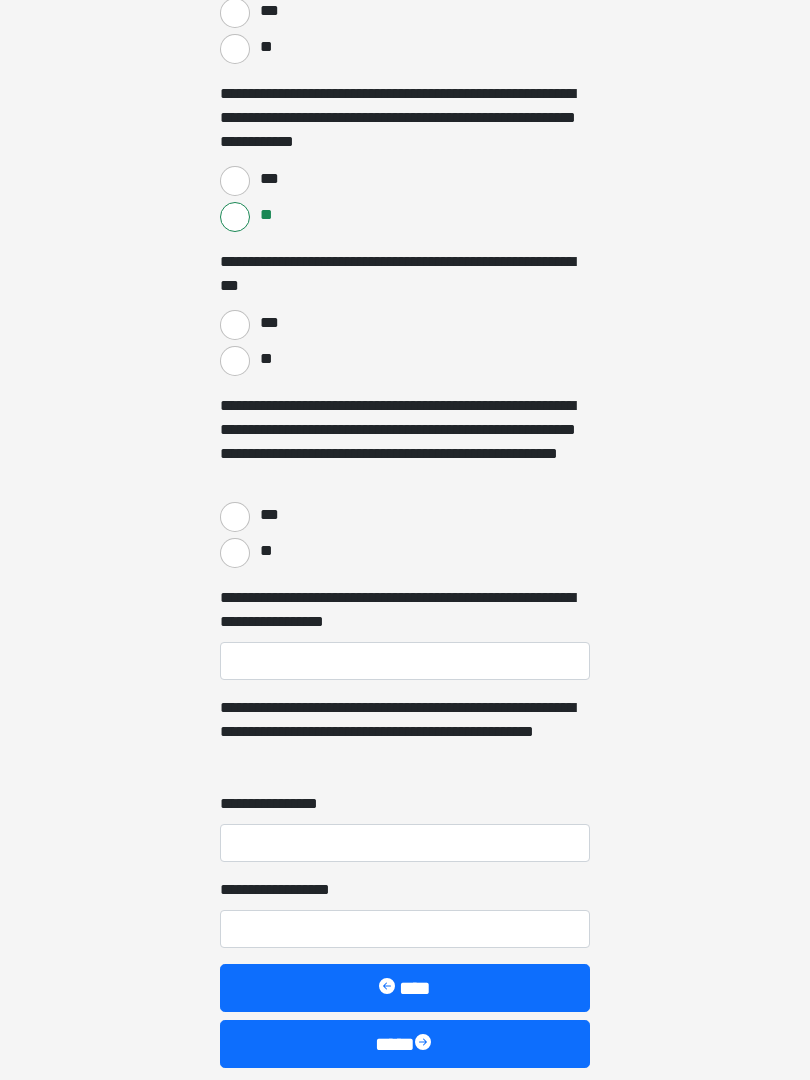 click on "**" at bounding box center (235, 361) 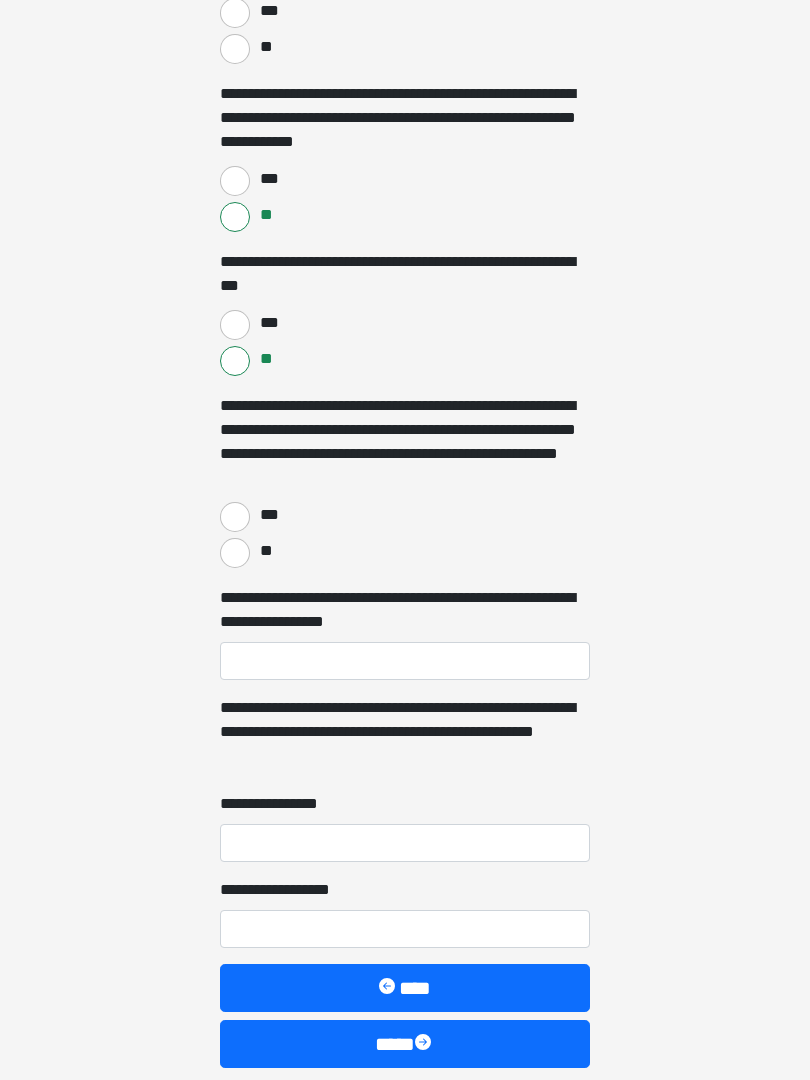click on "**" at bounding box center (235, 553) 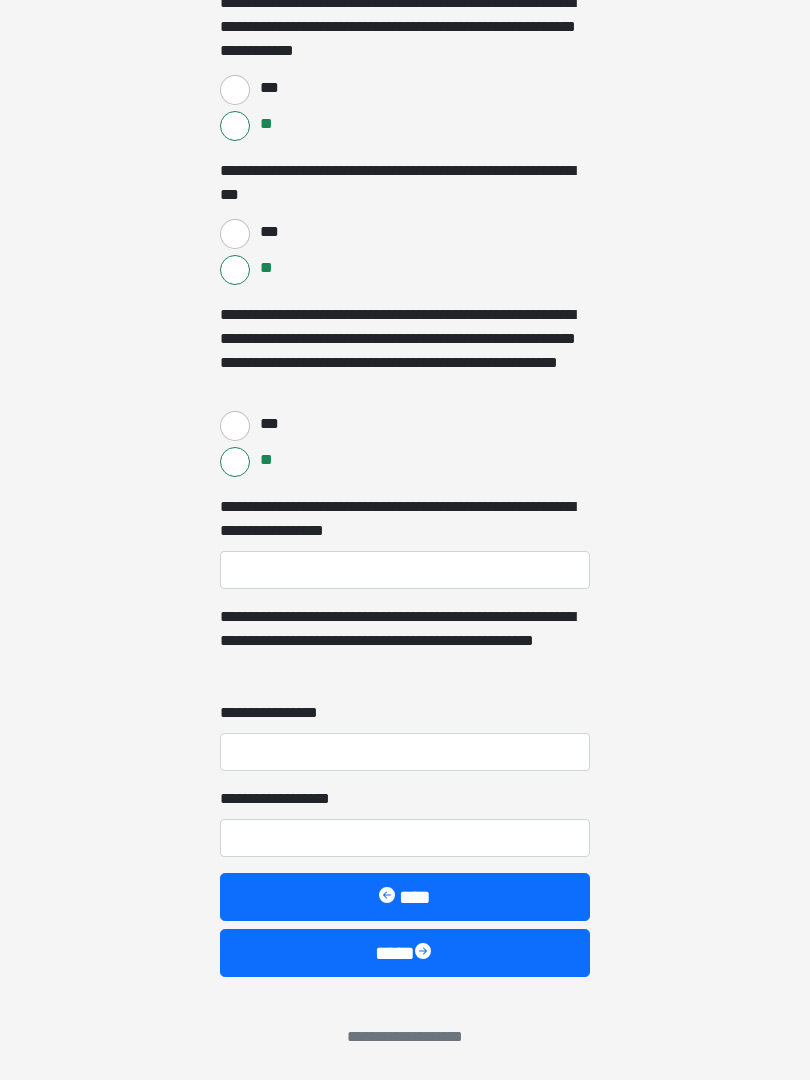scroll, scrollTop: 2591, scrollLeft: 0, axis: vertical 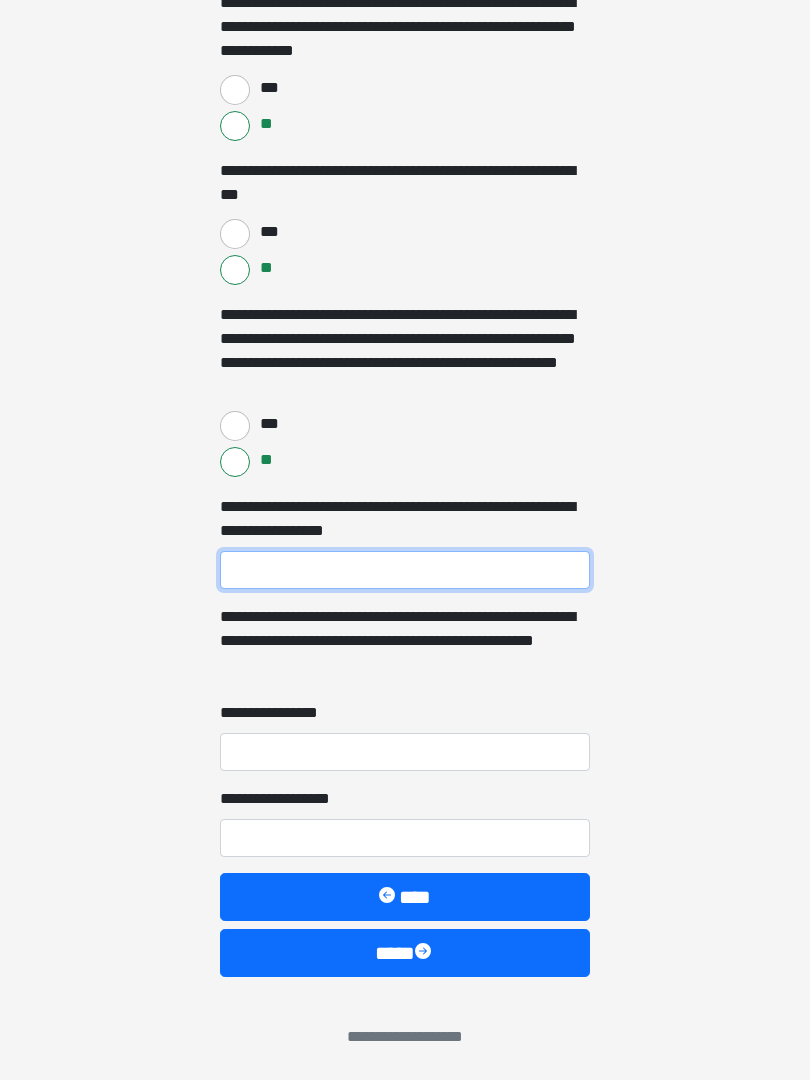 click on "**********" at bounding box center (405, 570) 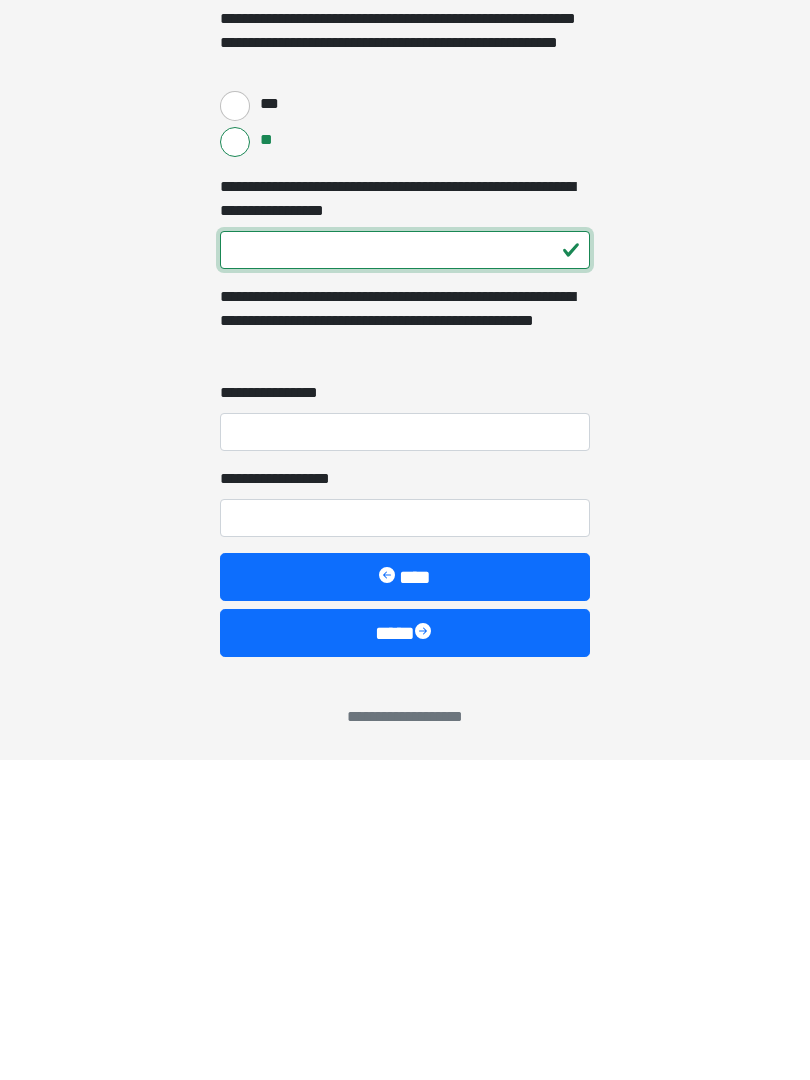 type on "***" 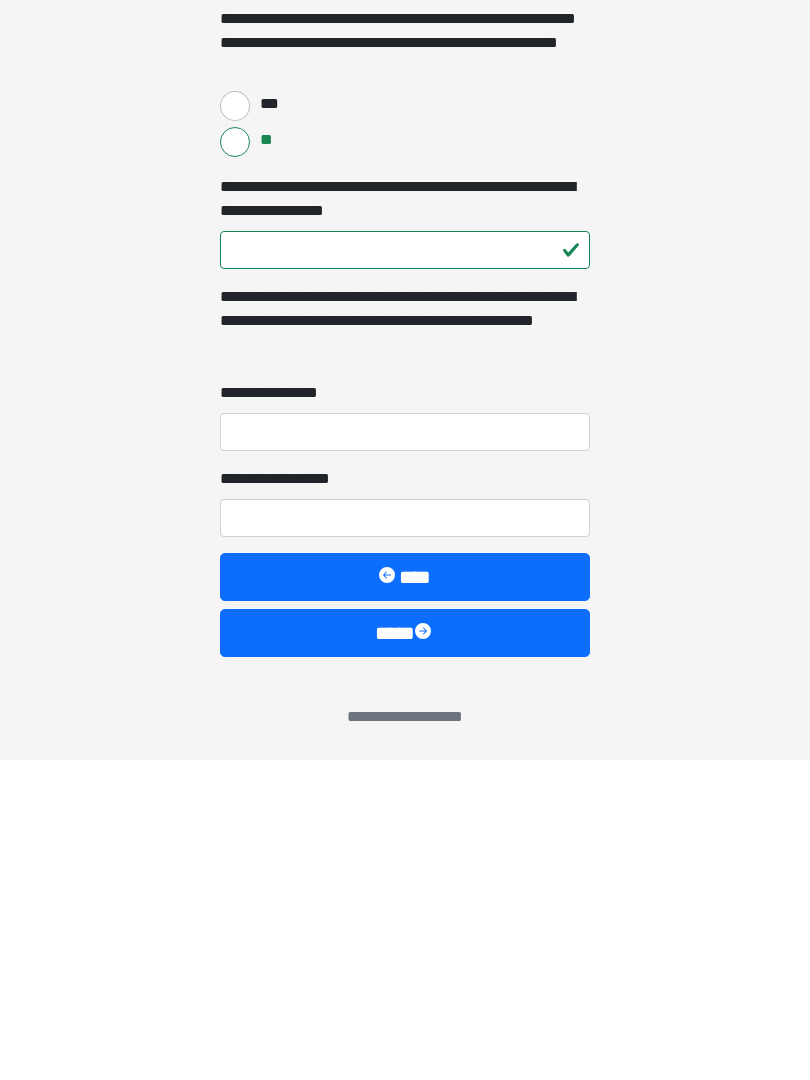 click on "**********" at bounding box center [405, 752] 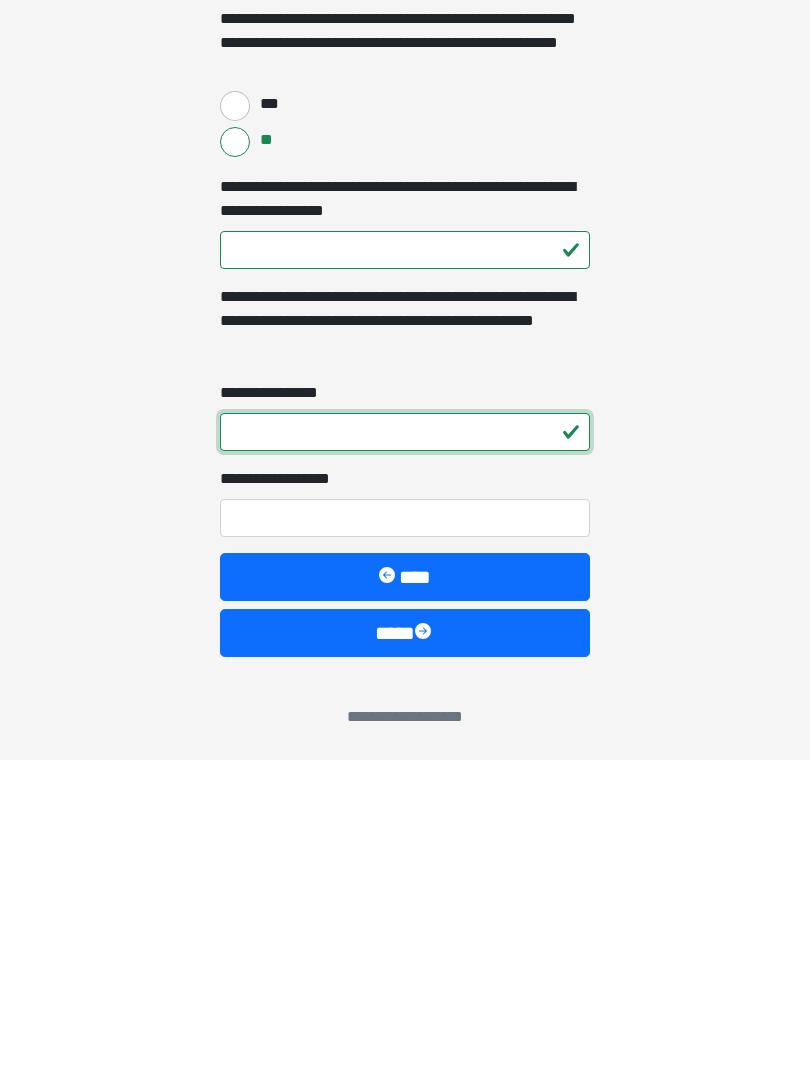 type on "*" 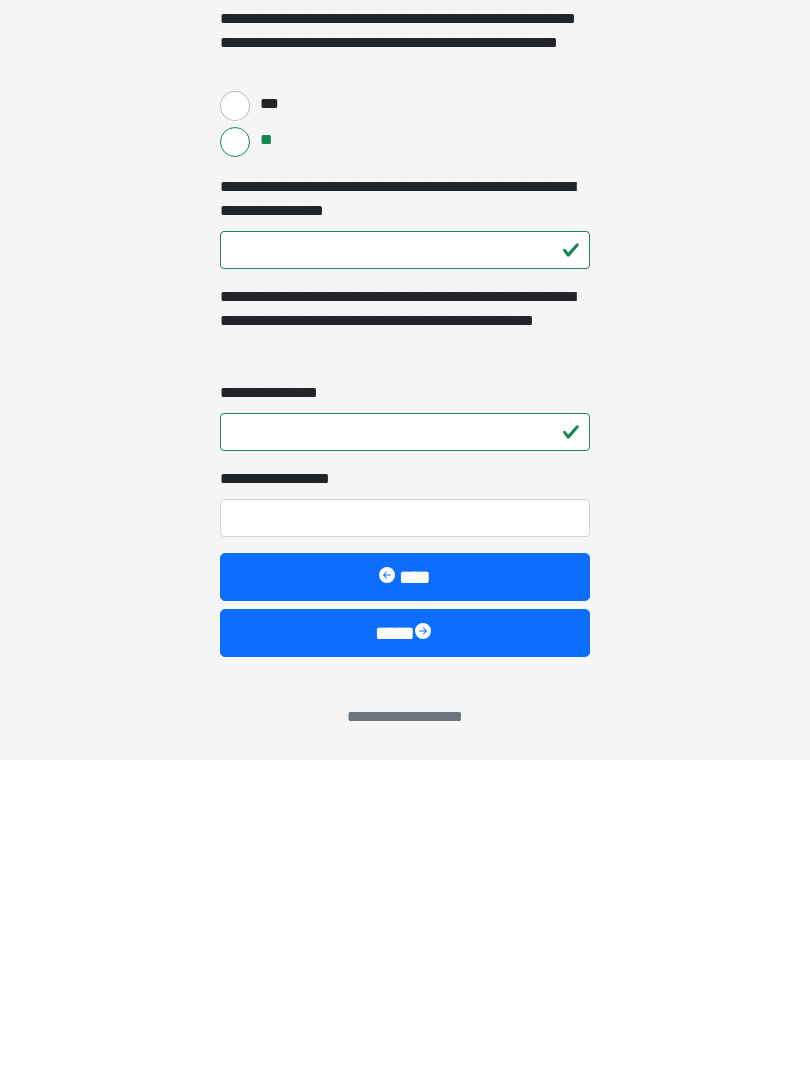 click on "**********" at bounding box center [405, 838] 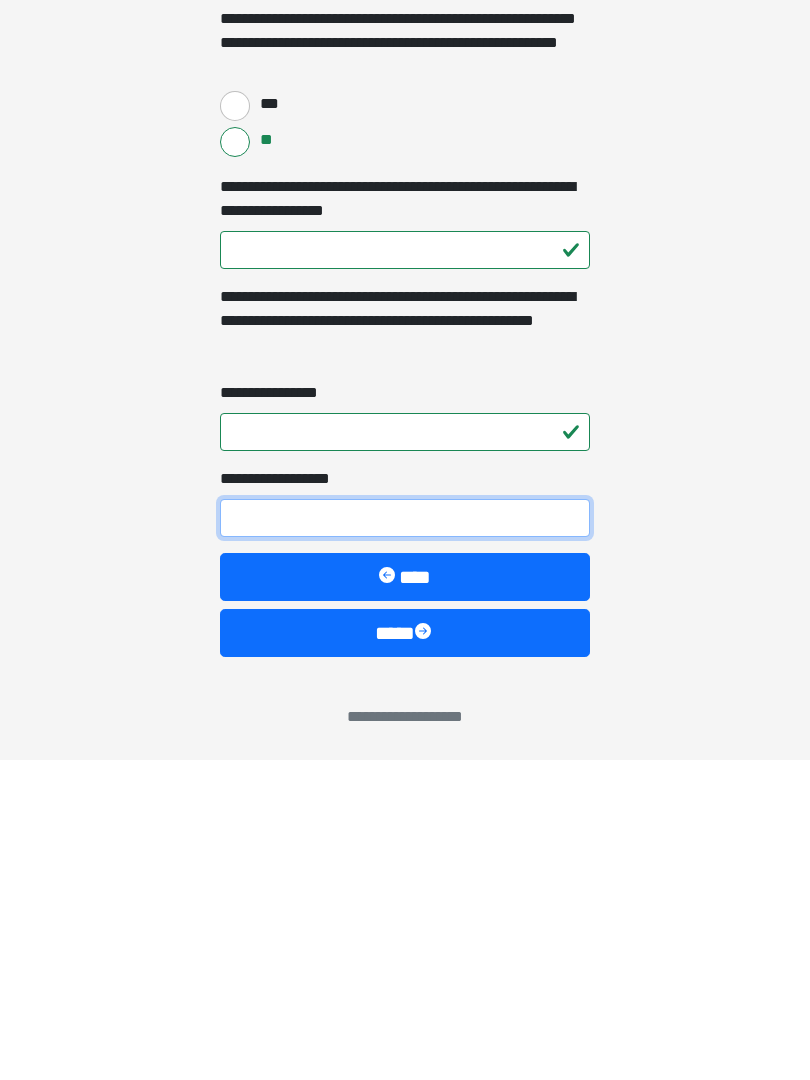 type on "*" 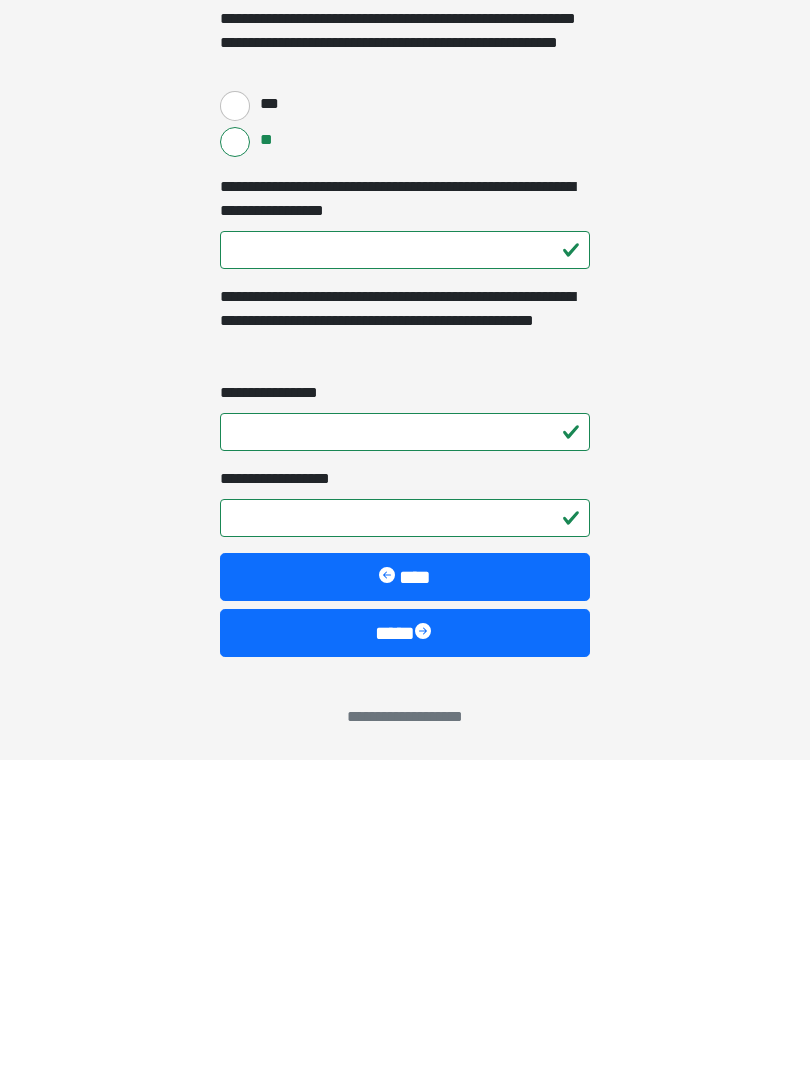 click at bounding box center [425, 953] 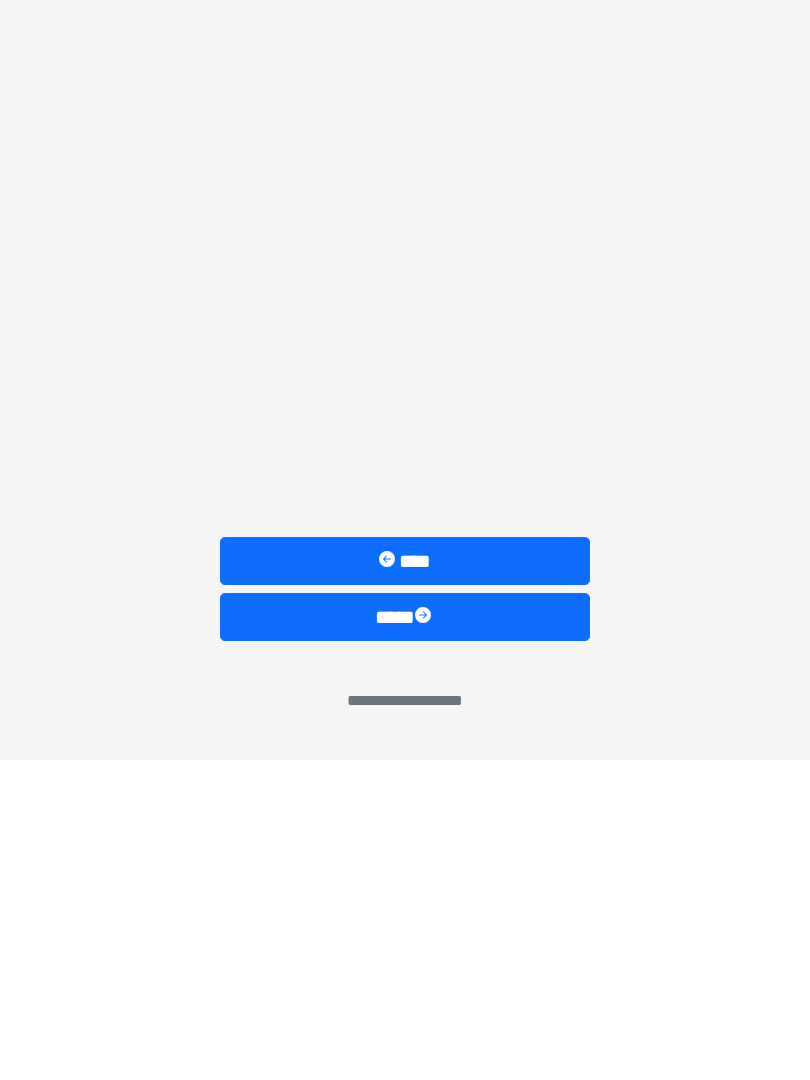 scroll, scrollTop: 0, scrollLeft: 0, axis: both 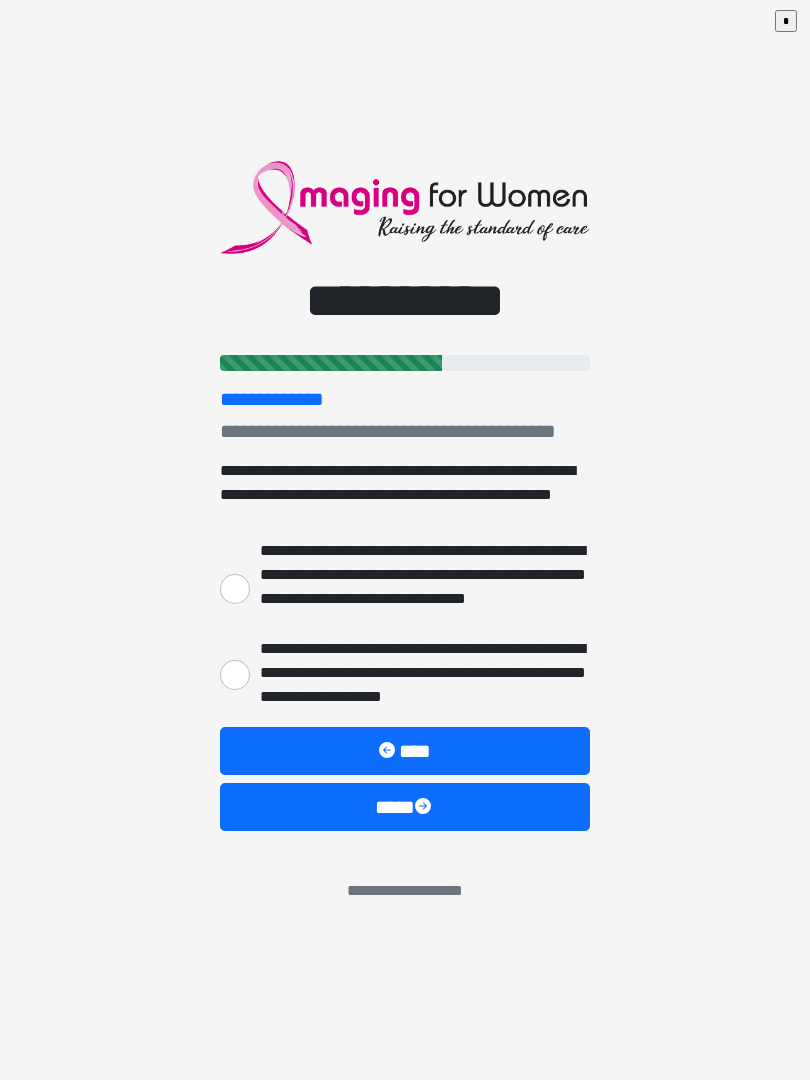 click on "**********" at bounding box center (235, 589) 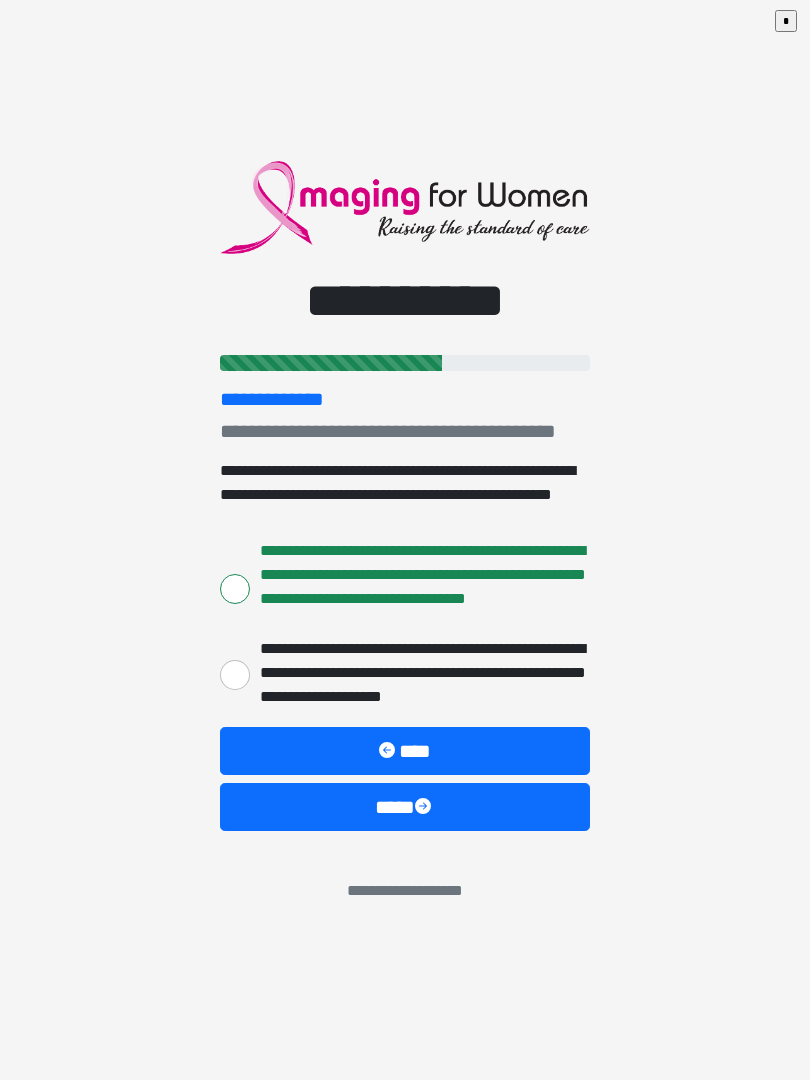 click on "****" at bounding box center (405, 807) 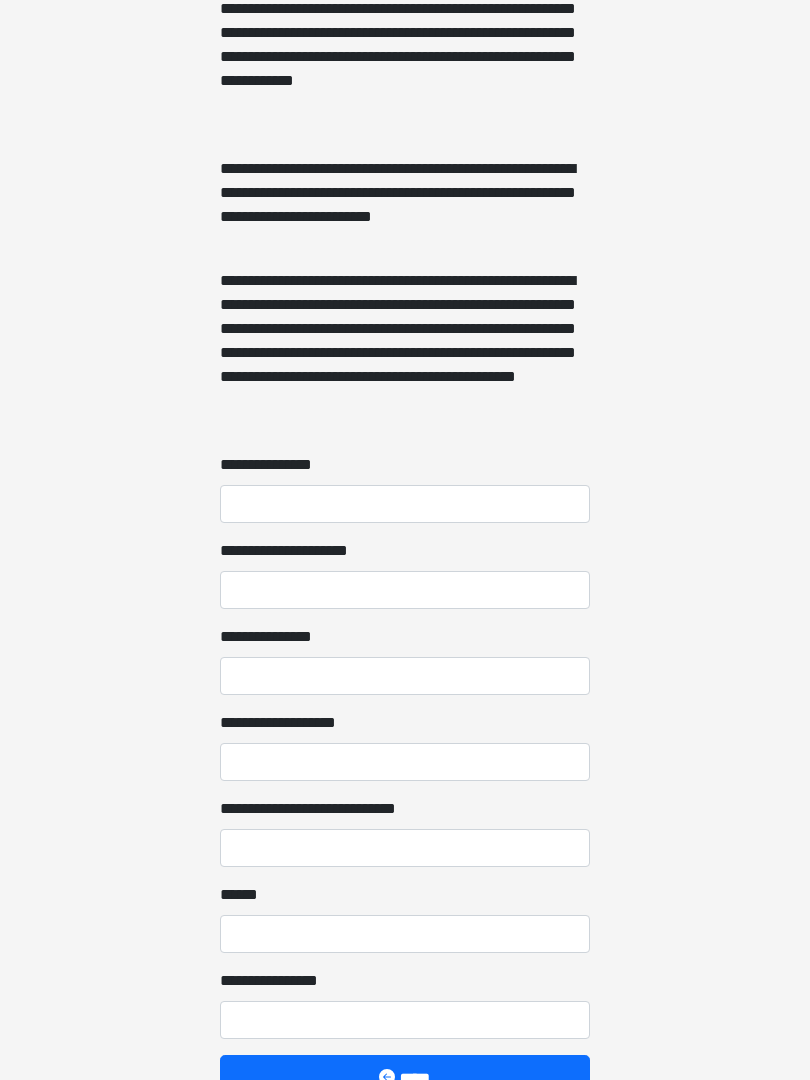 scroll, scrollTop: 1296, scrollLeft: 0, axis: vertical 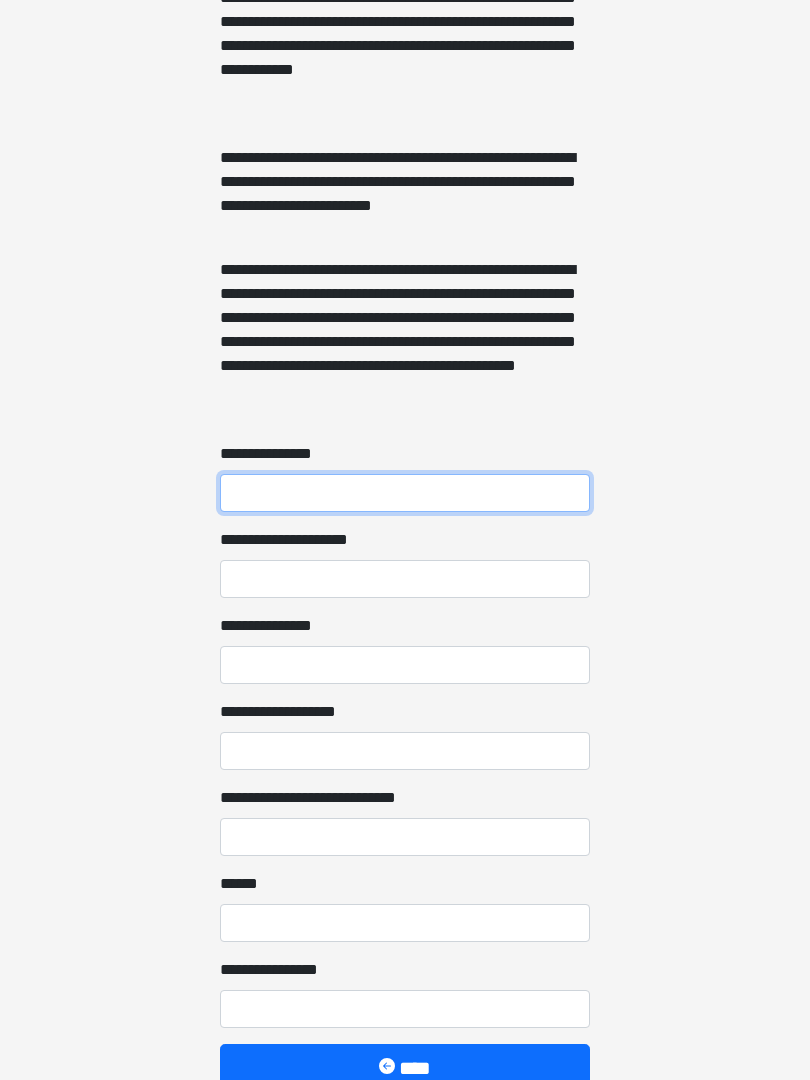 click on "**********" at bounding box center [405, 493] 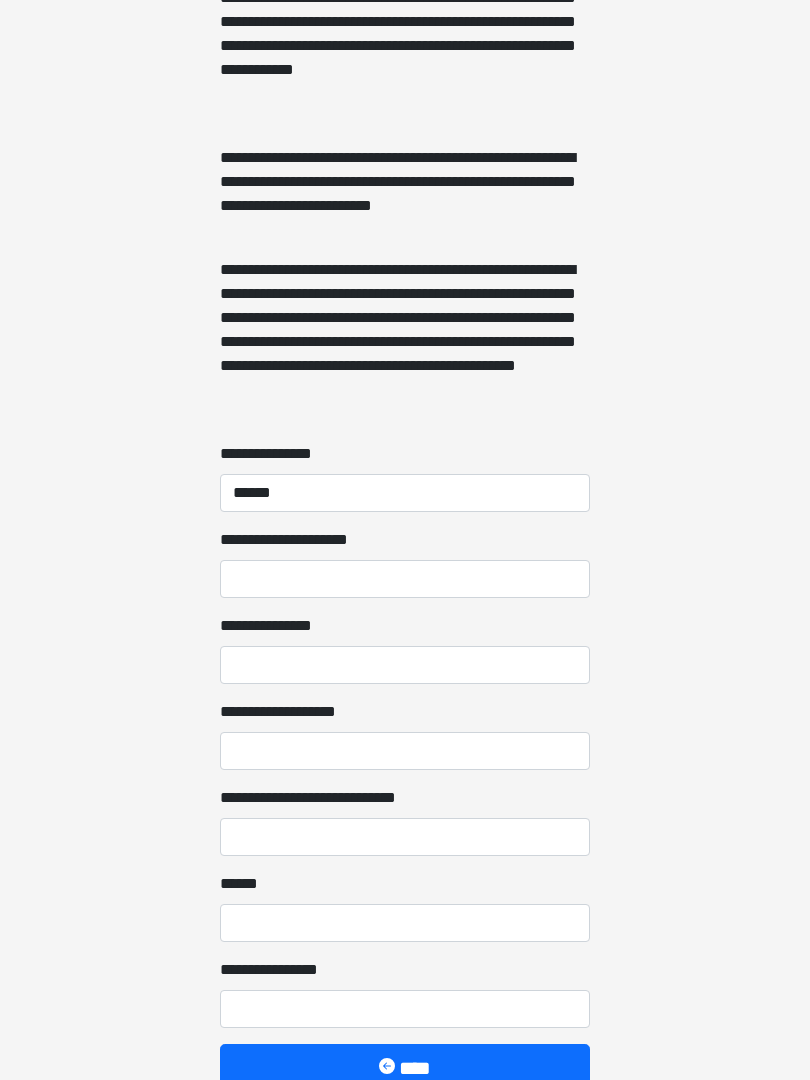click on "**********" at bounding box center [405, 579] 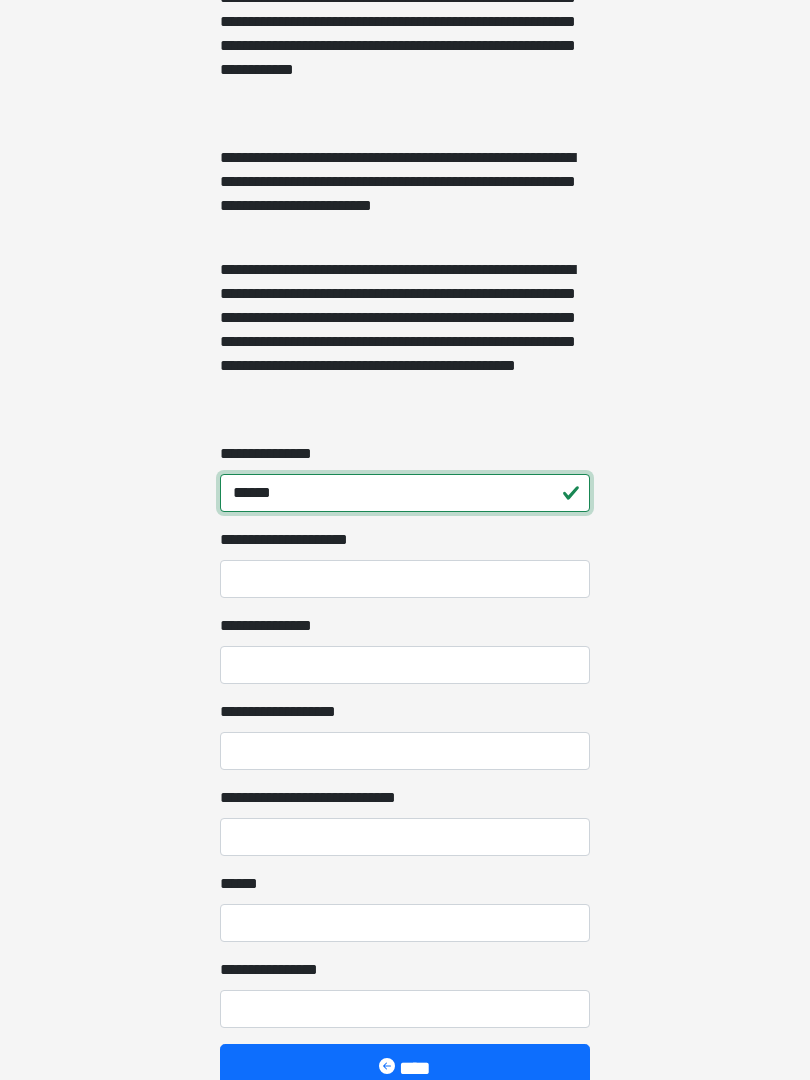 click on "******" at bounding box center (405, 493) 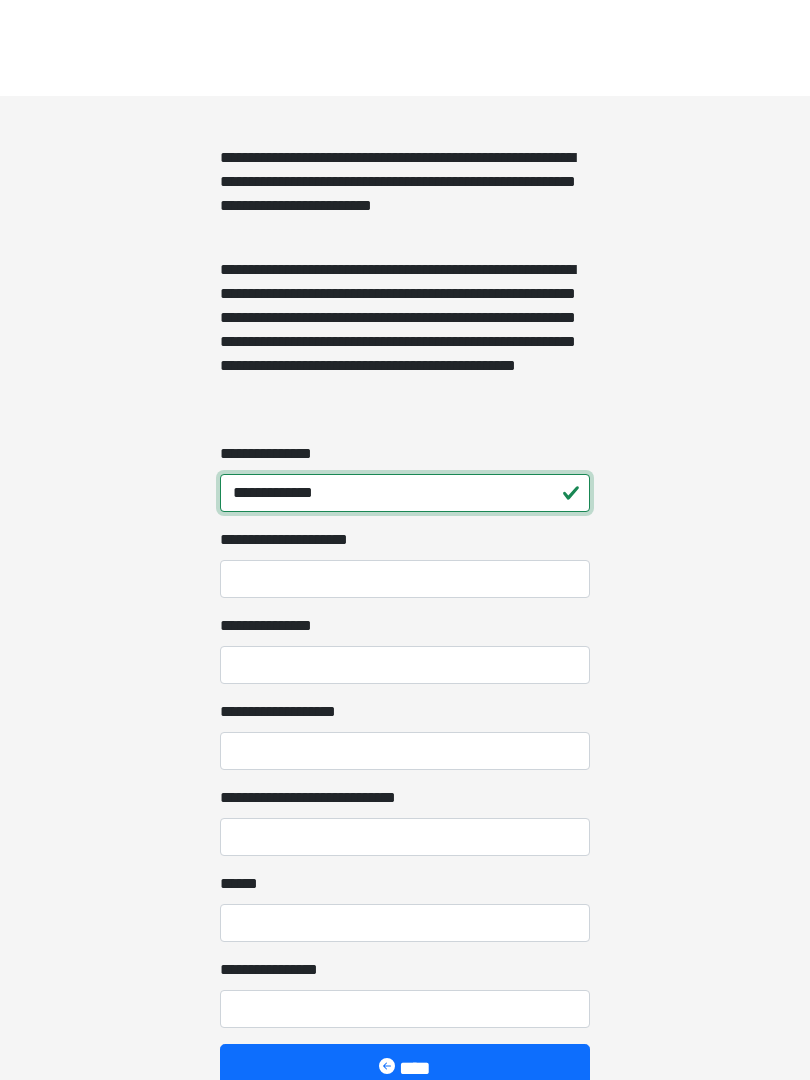 scroll, scrollTop: 1393, scrollLeft: 0, axis: vertical 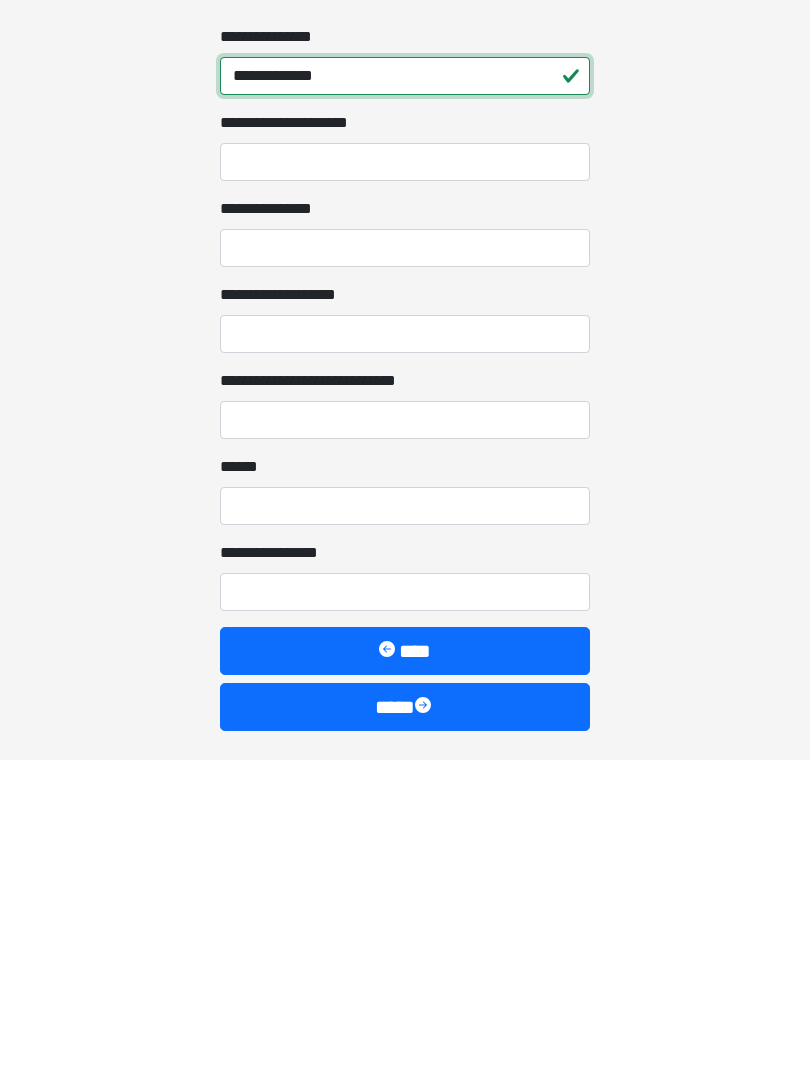 type on "**********" 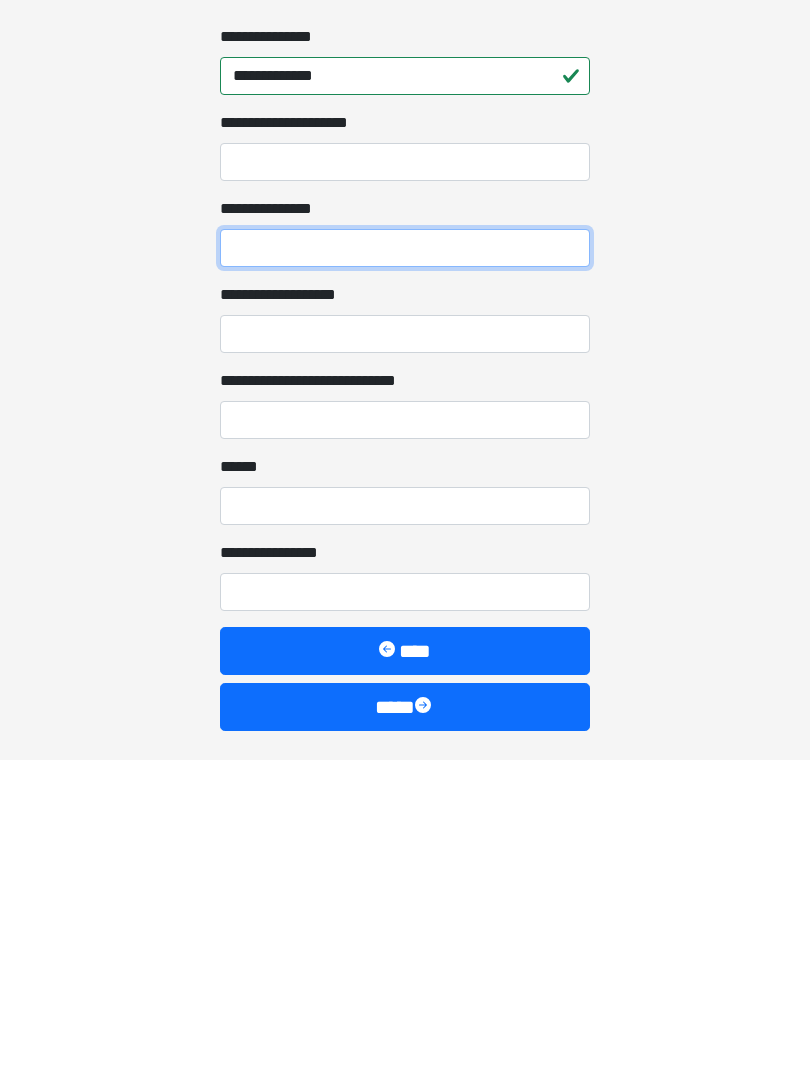 click on "**********" at bounding box center [405, 568] 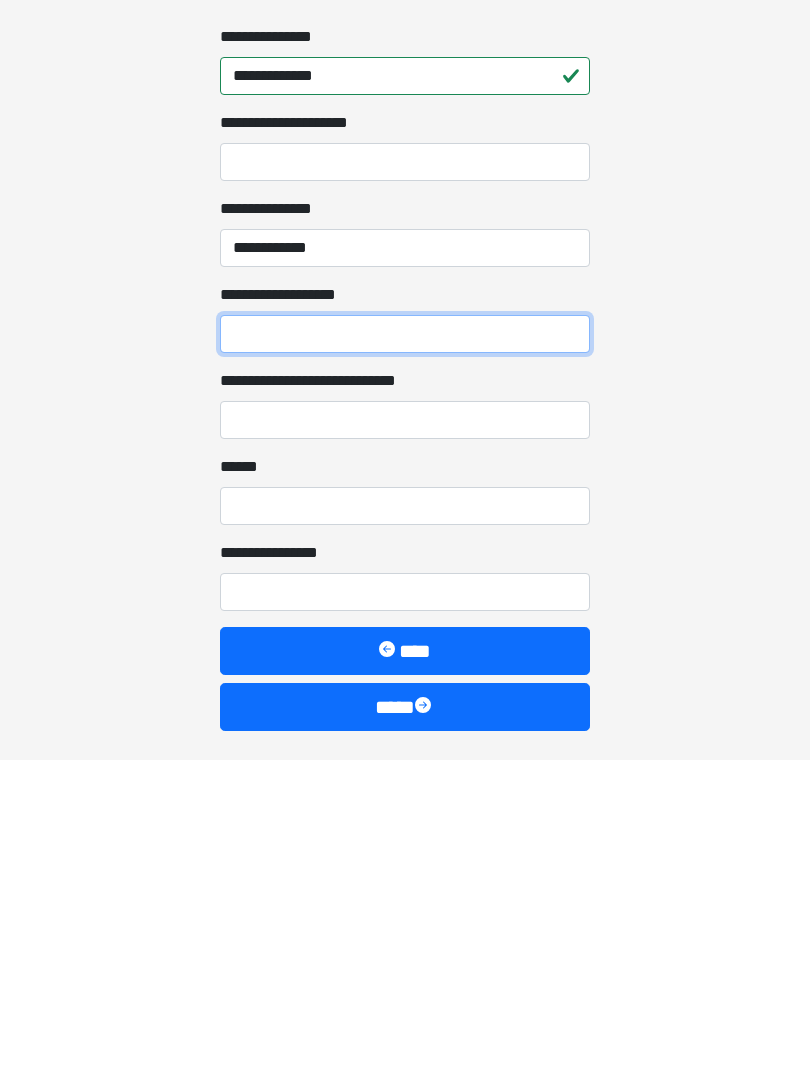 click on "**********" at bounding box center [405, 654] 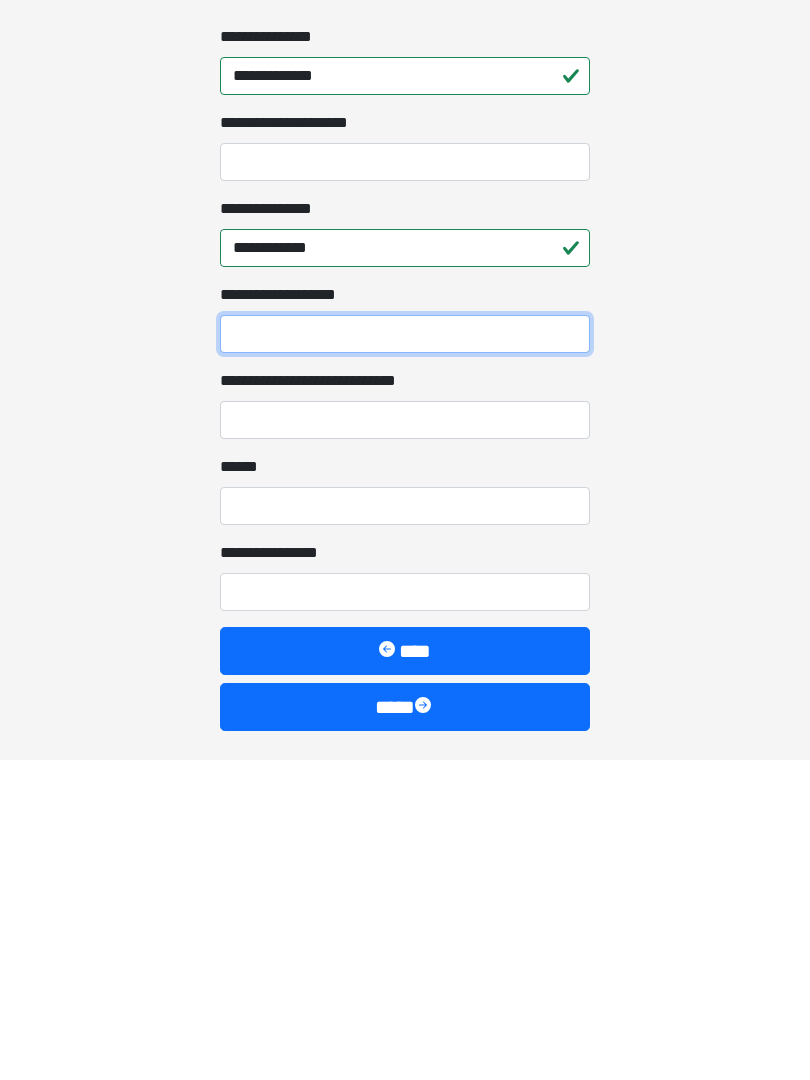 click on "**********" at bounding box center (405, 654) 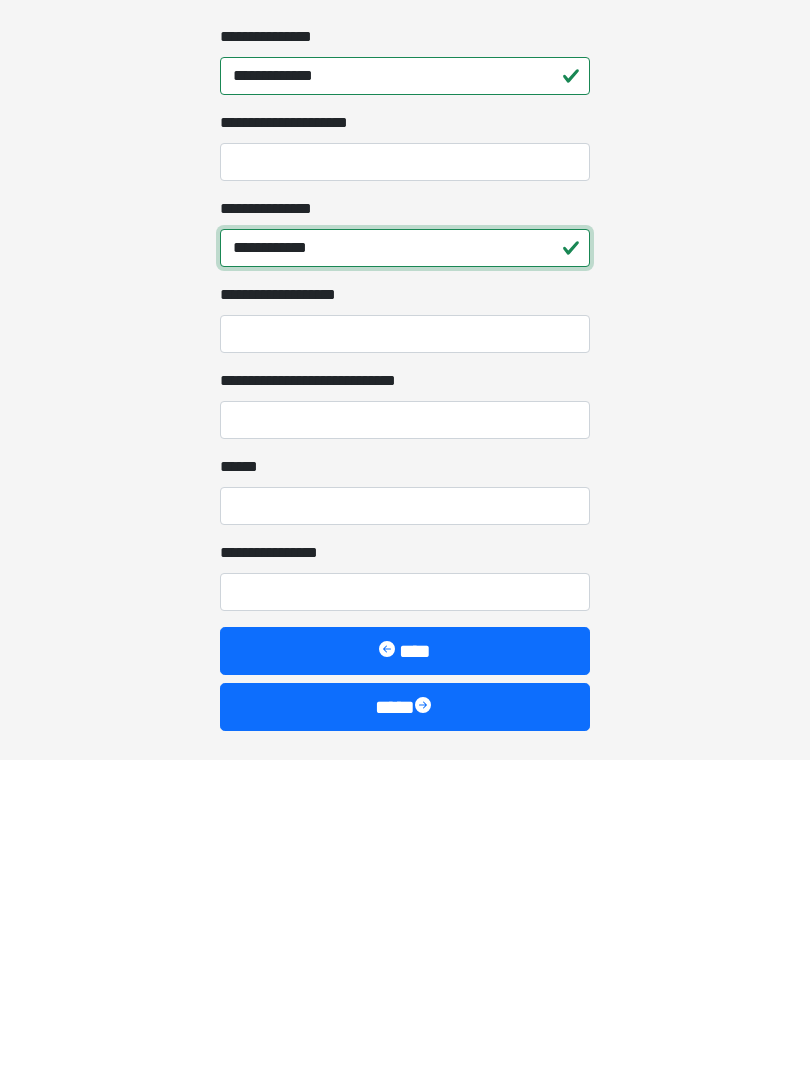 type on "**********" 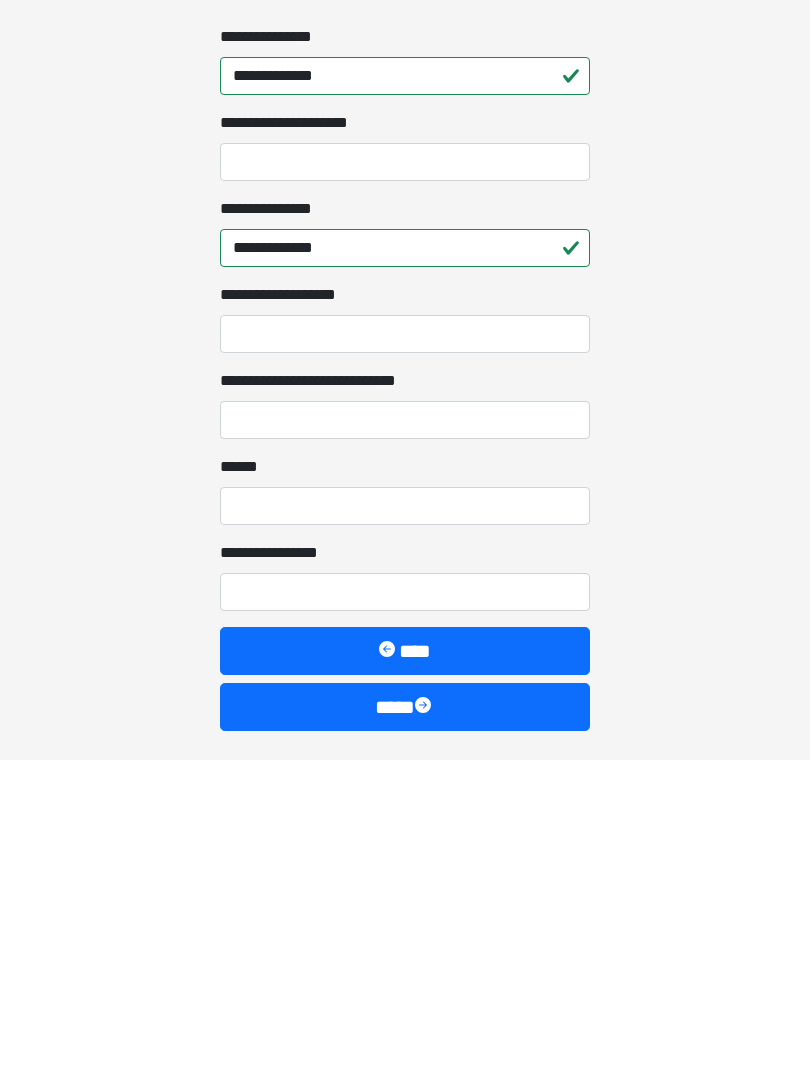 click on "****" at bounding box center [405, 1027] 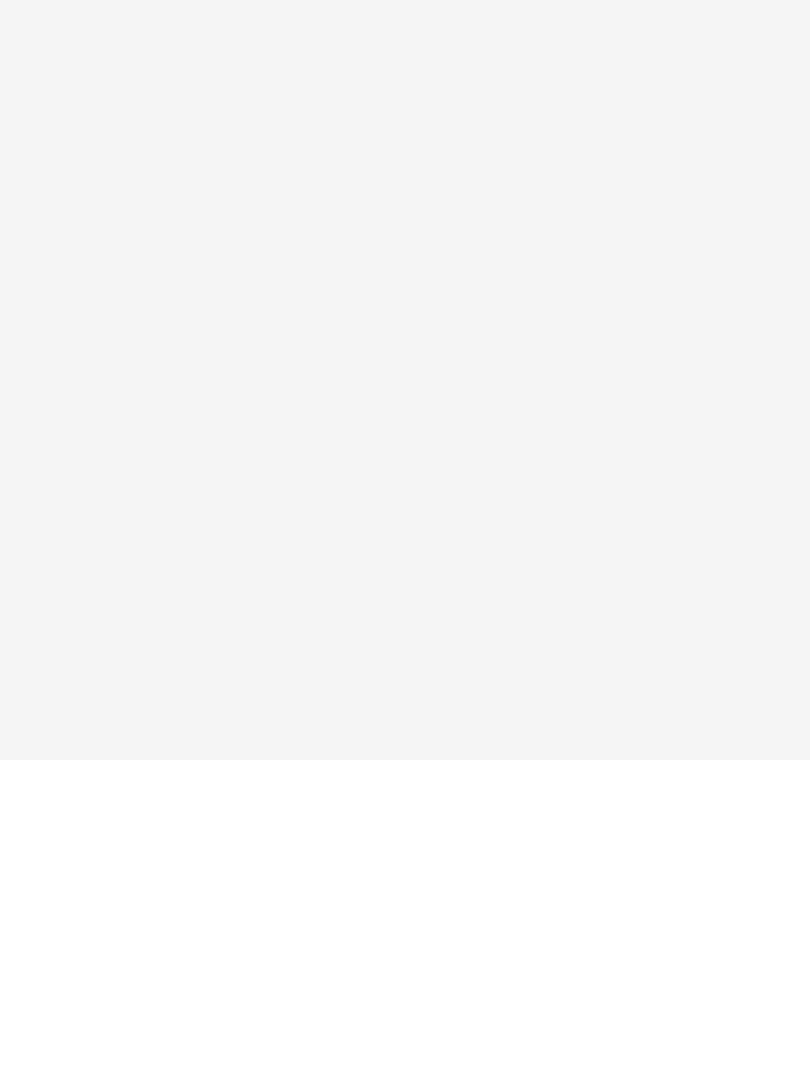 scroll, scrollTop: 0, scrollLeft: 0, axis: both 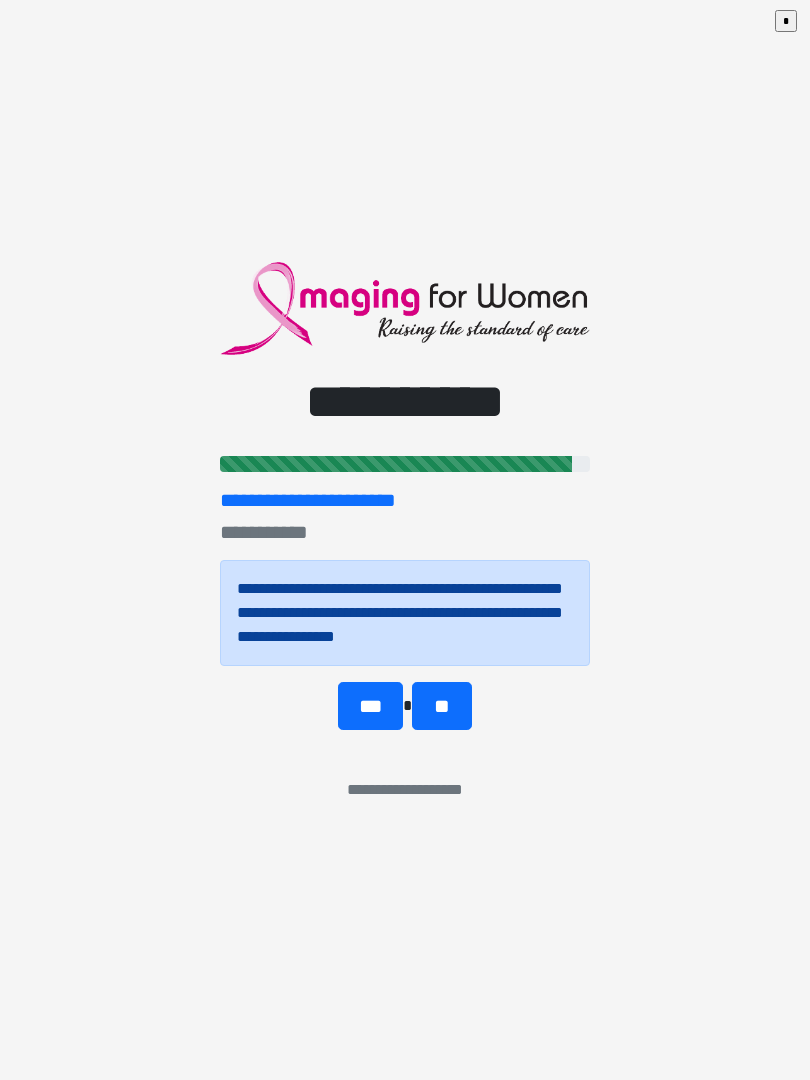 click on "**" at bounding box center (441, 706) 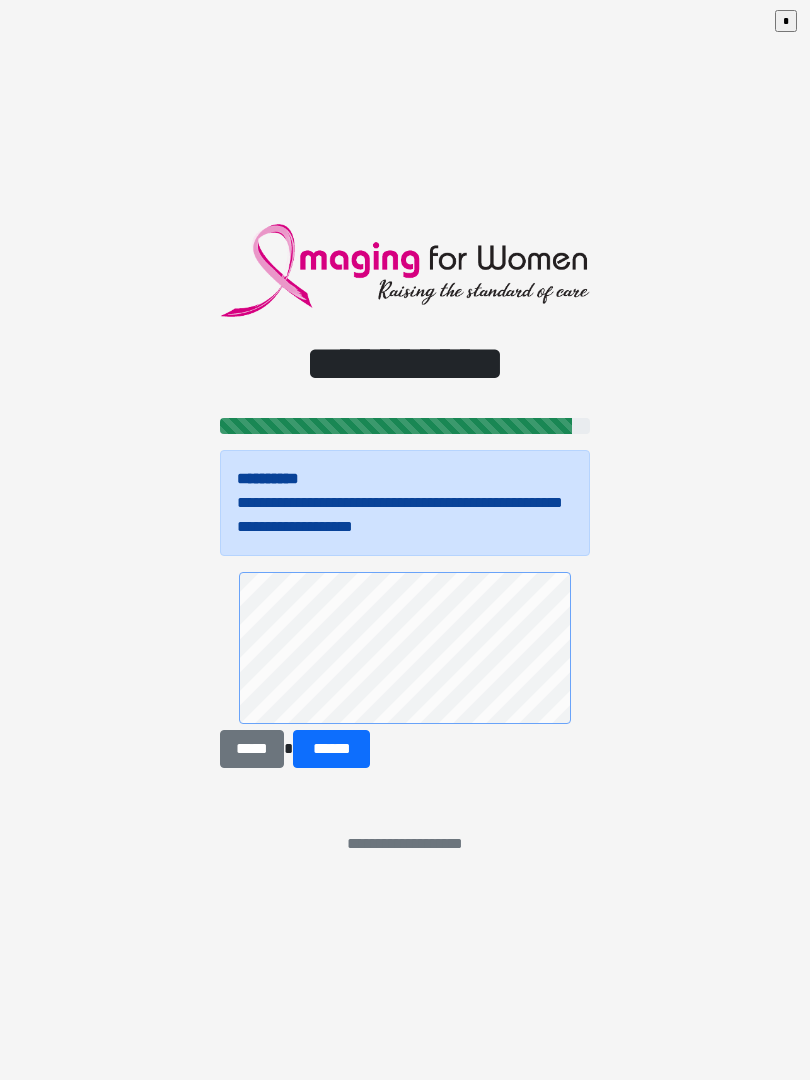 click on "******" at bounding box center [331, 749] 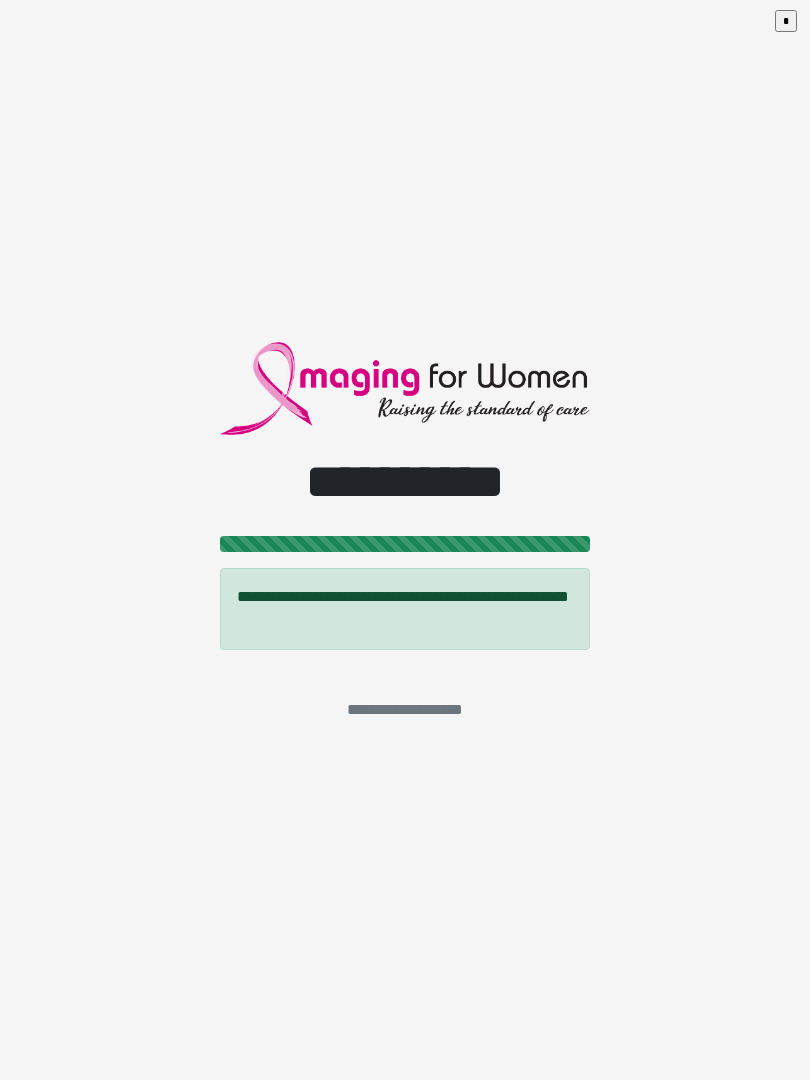 click on "**********" at bounding box center (405, 540) 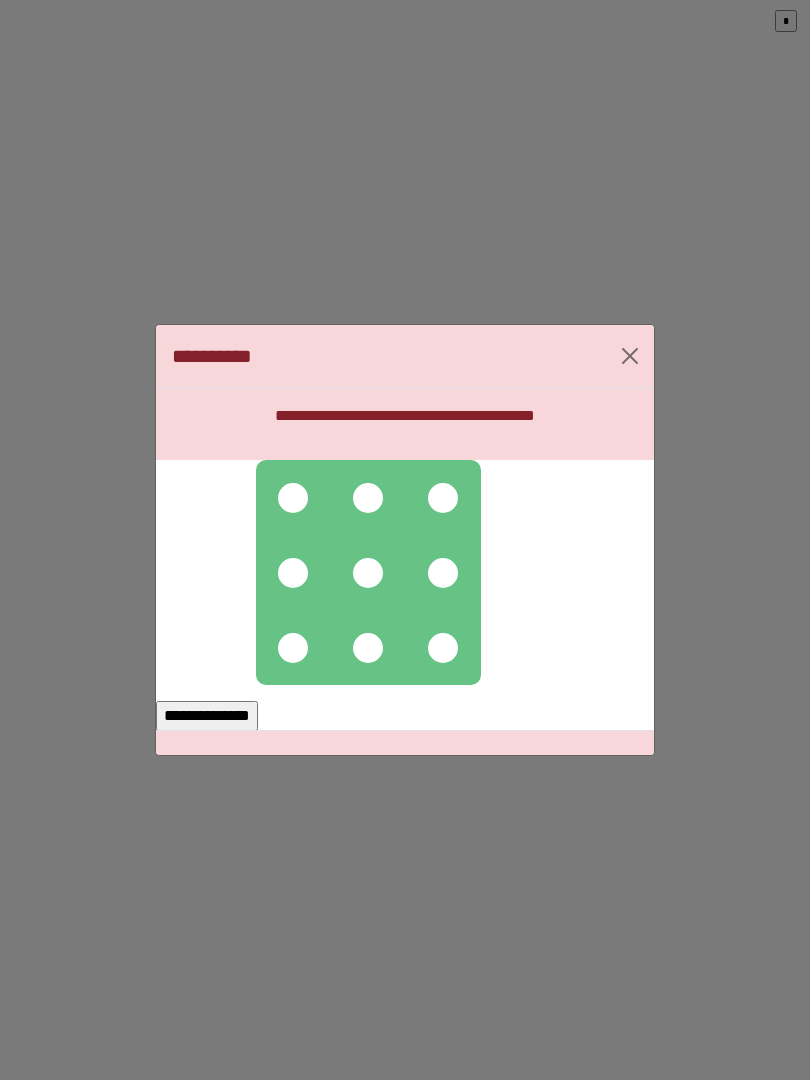 click at bounding box center [293, 498] 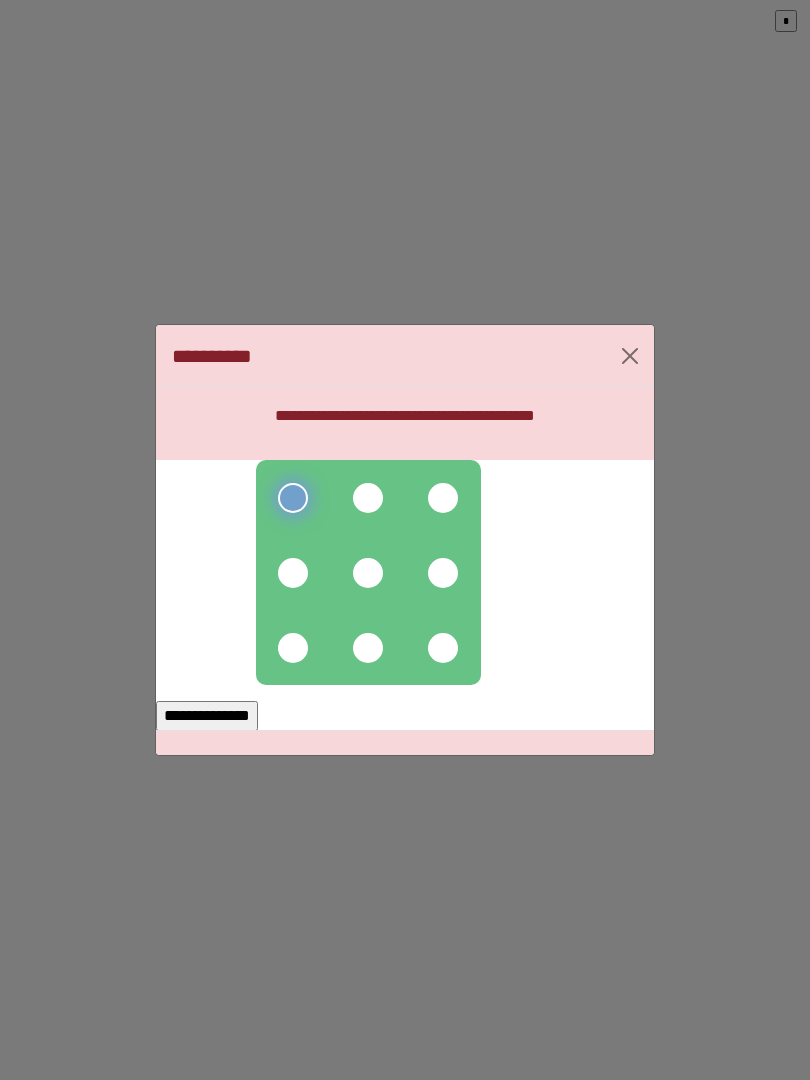 click at bounding box center (368, 498) 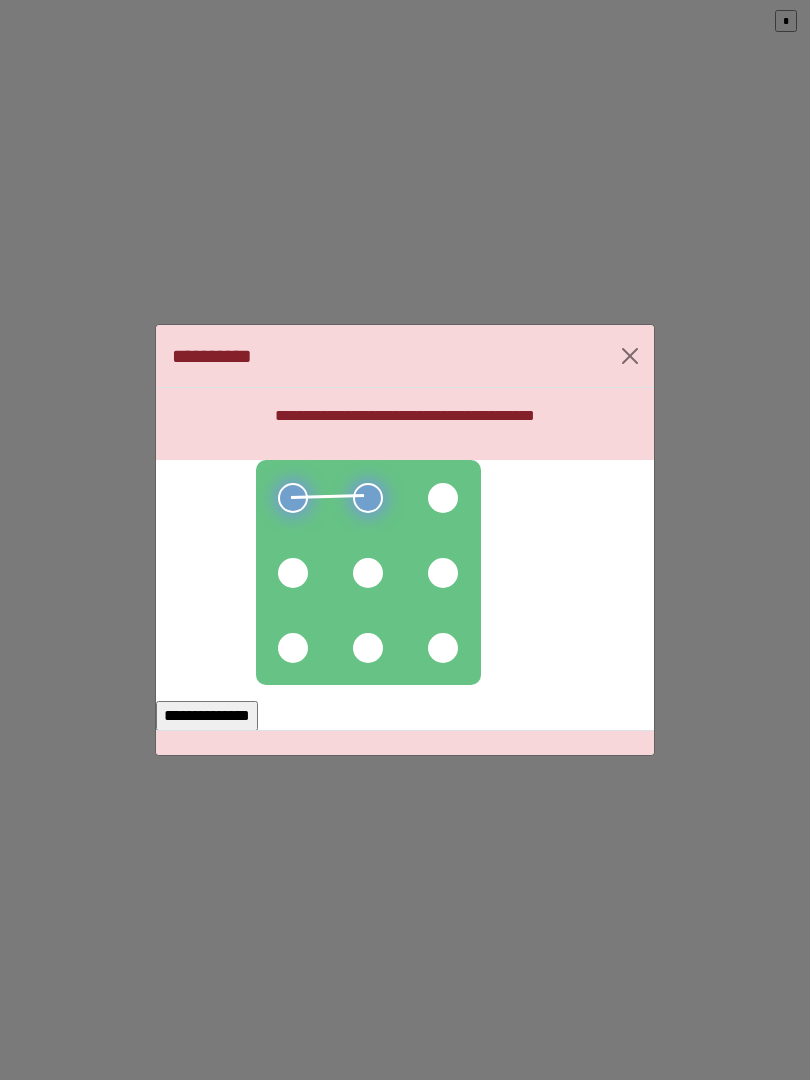 click at bounding box center (368, 573) 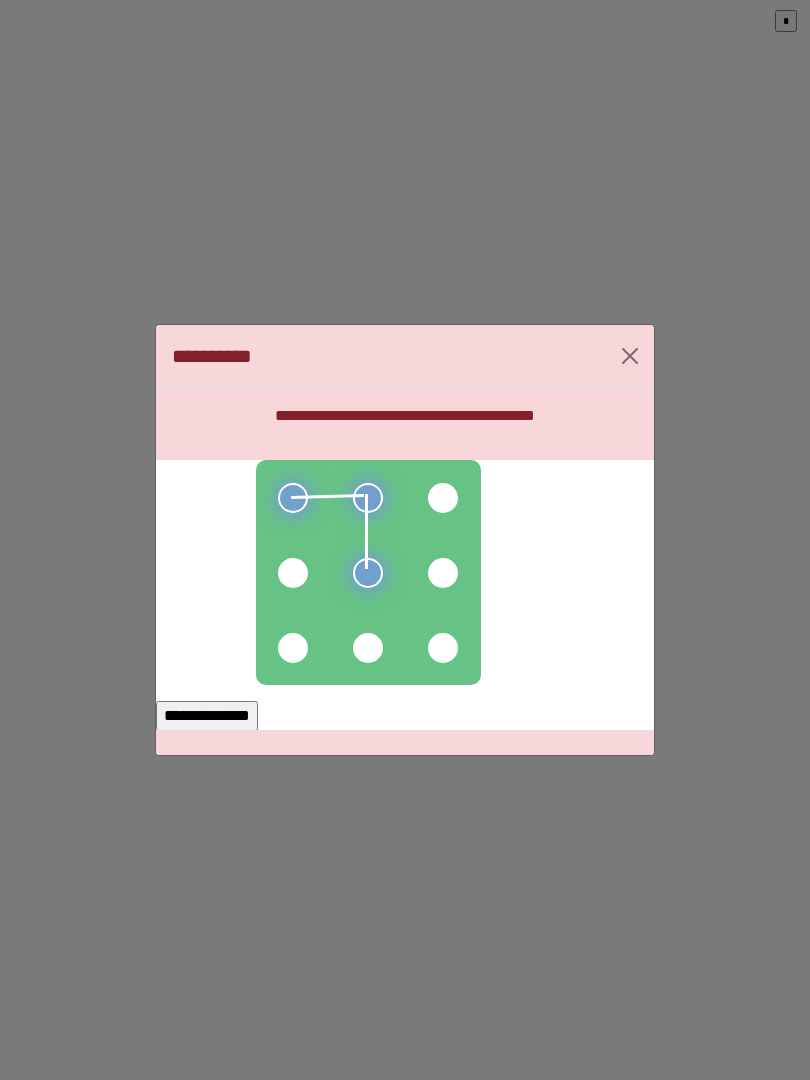click at bounding box center [293, 648] 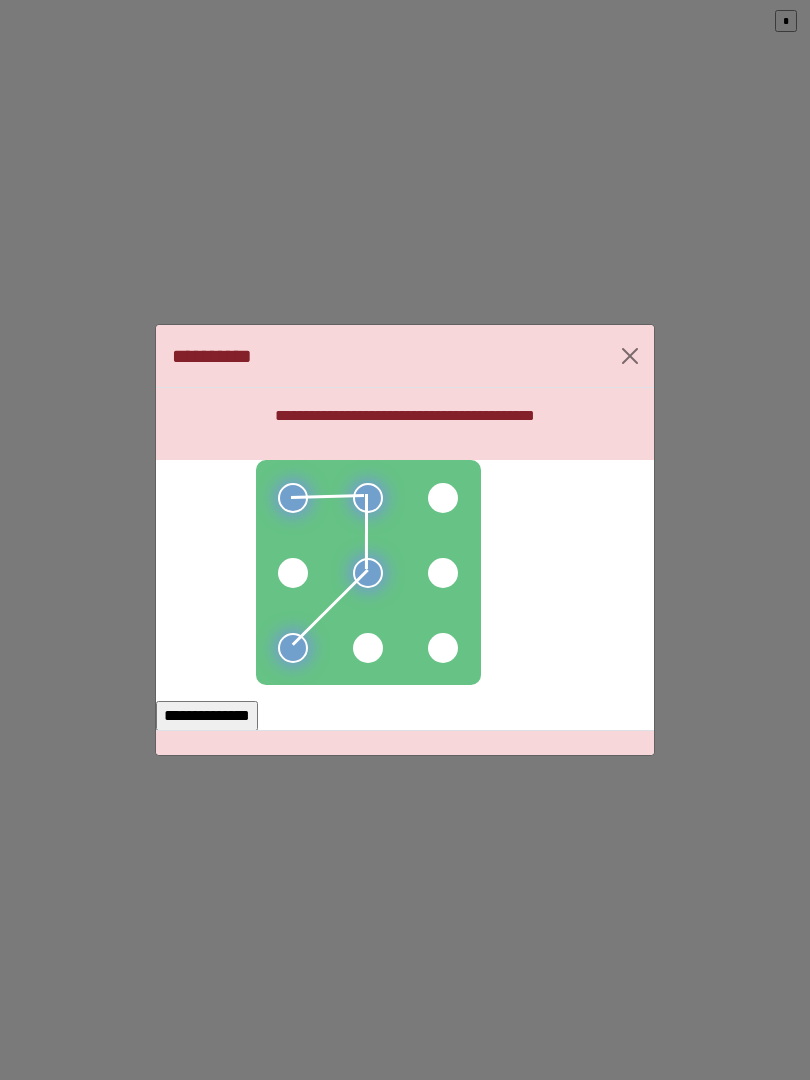 click at bounding box center (293, 573) 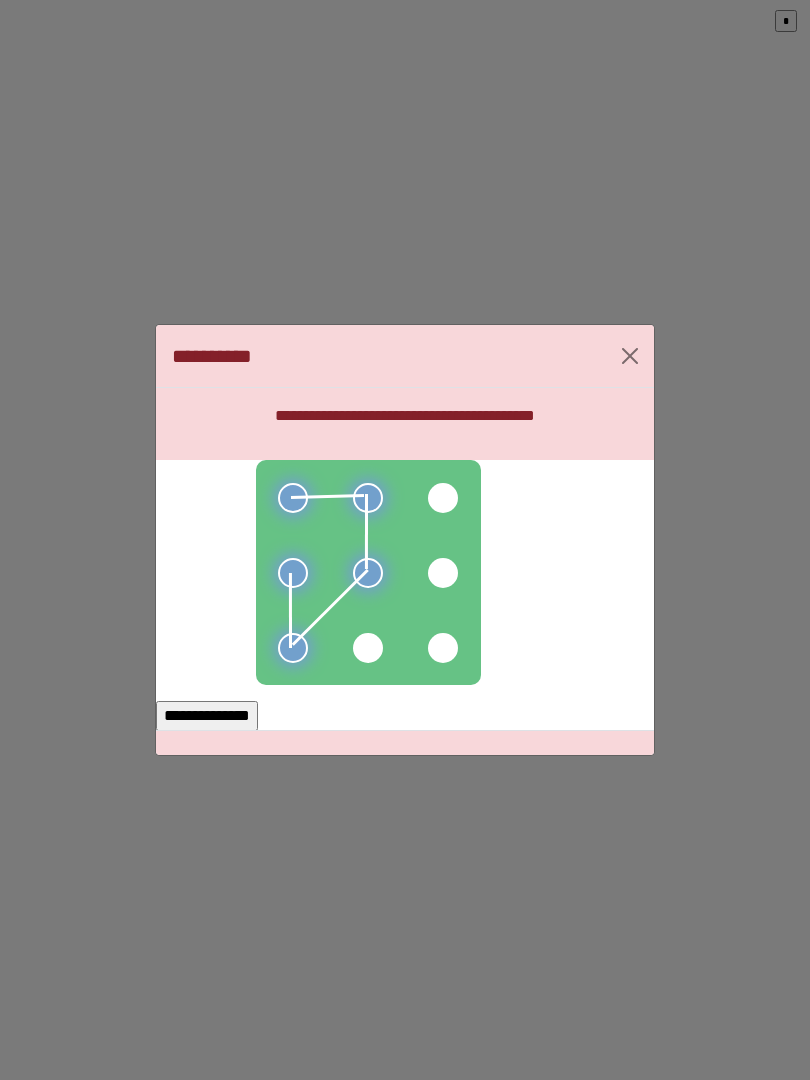 click on "**********" at bounding box center [207, 716] 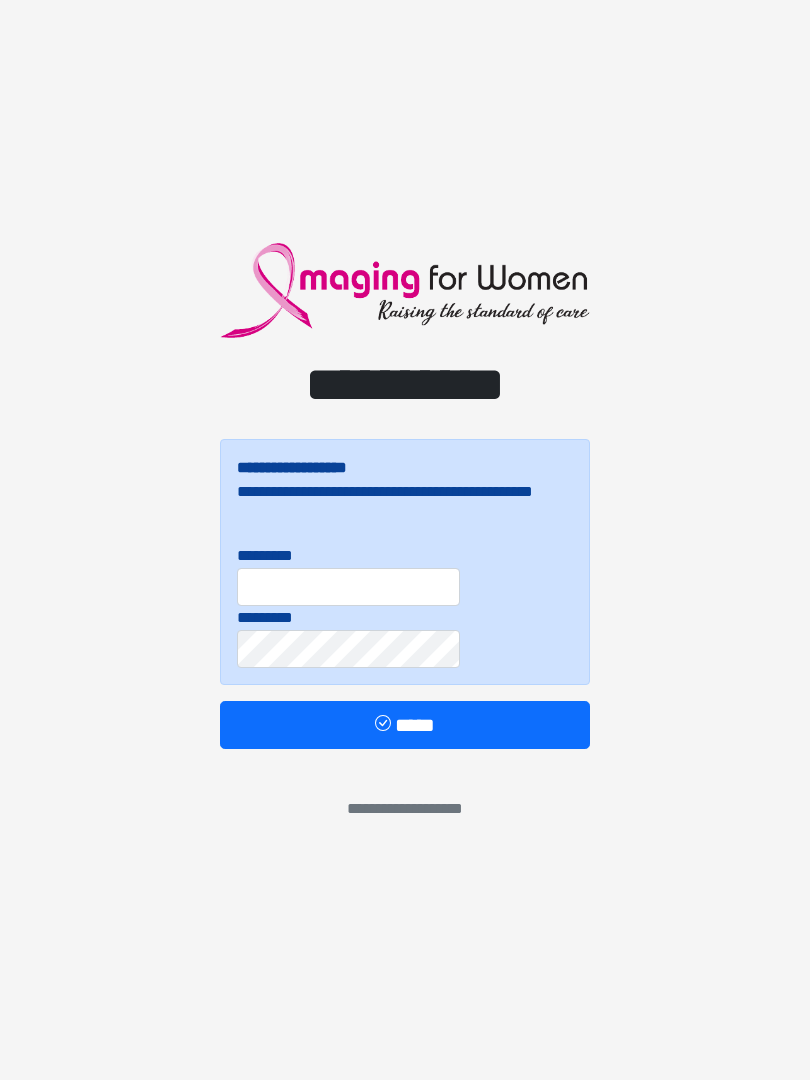 scroll, scrollTop: 0, scrollLeft: 0, axis: both 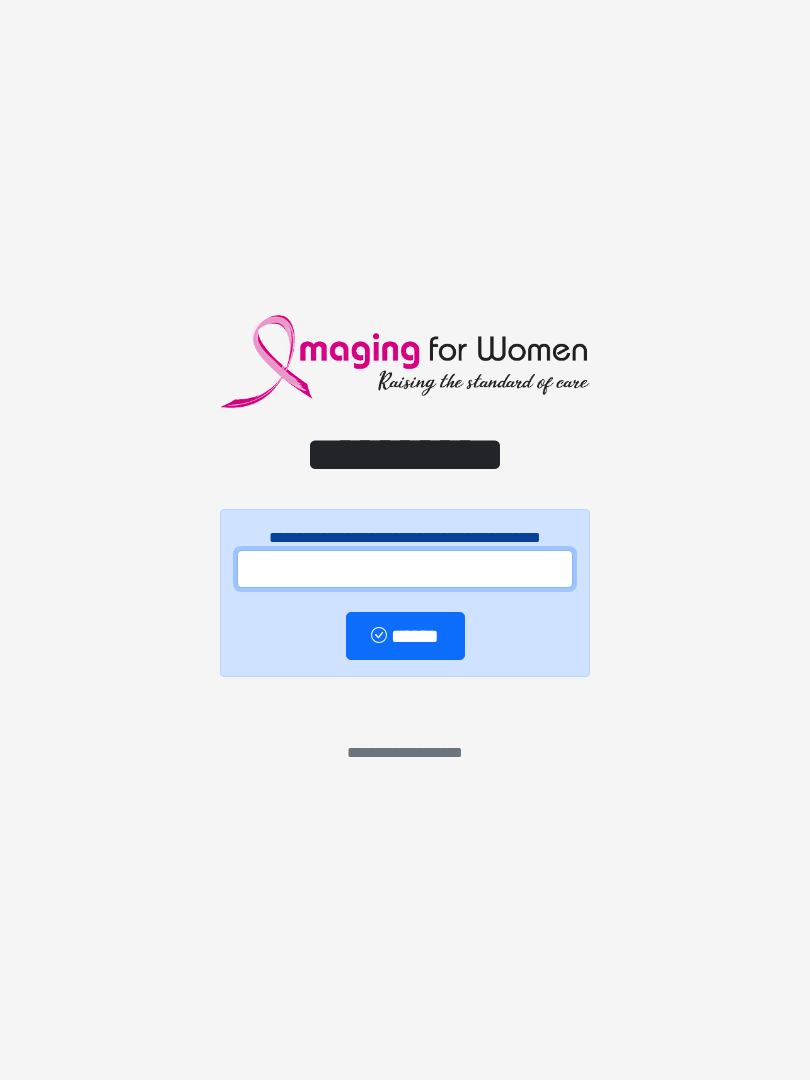 click at bounding box center (405, 569) 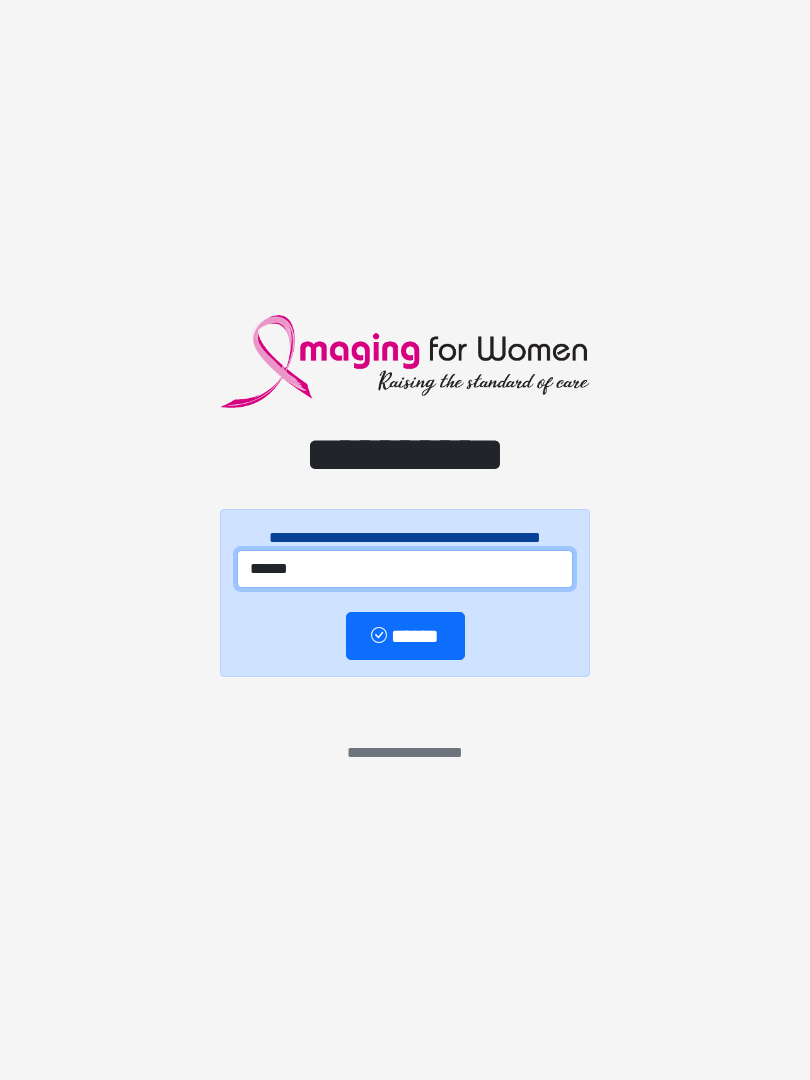 type on "******" 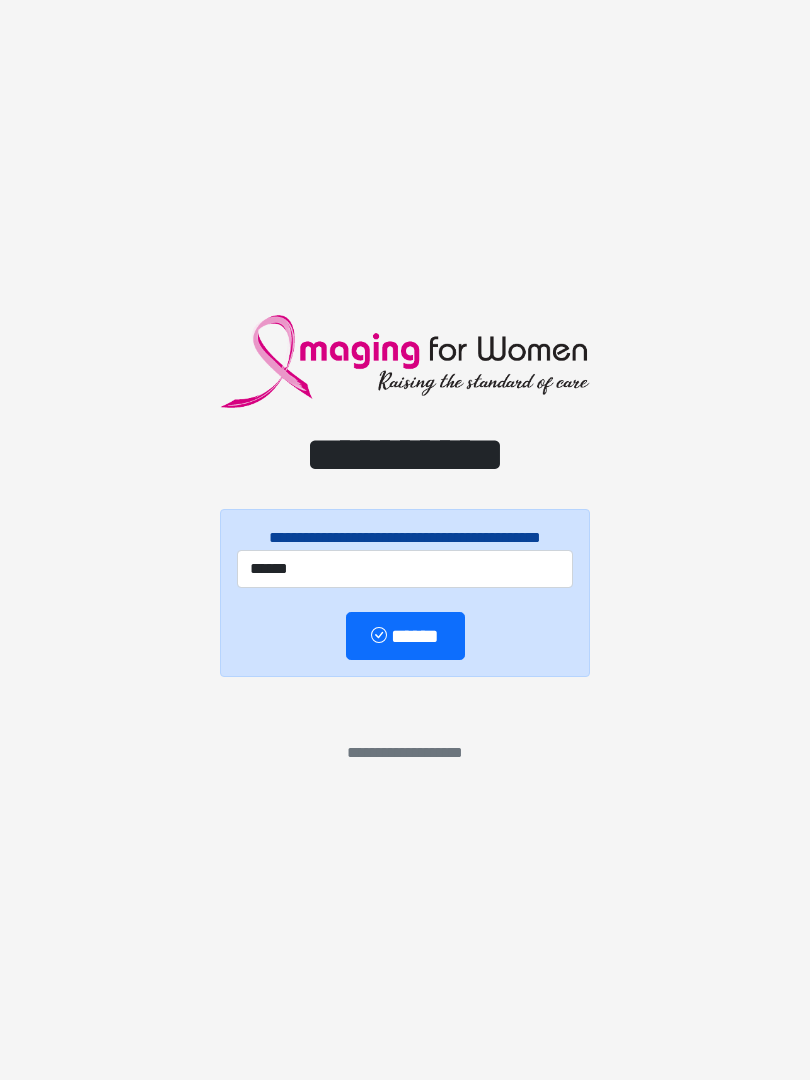 click on "******" at bounding box center (405, 636) 